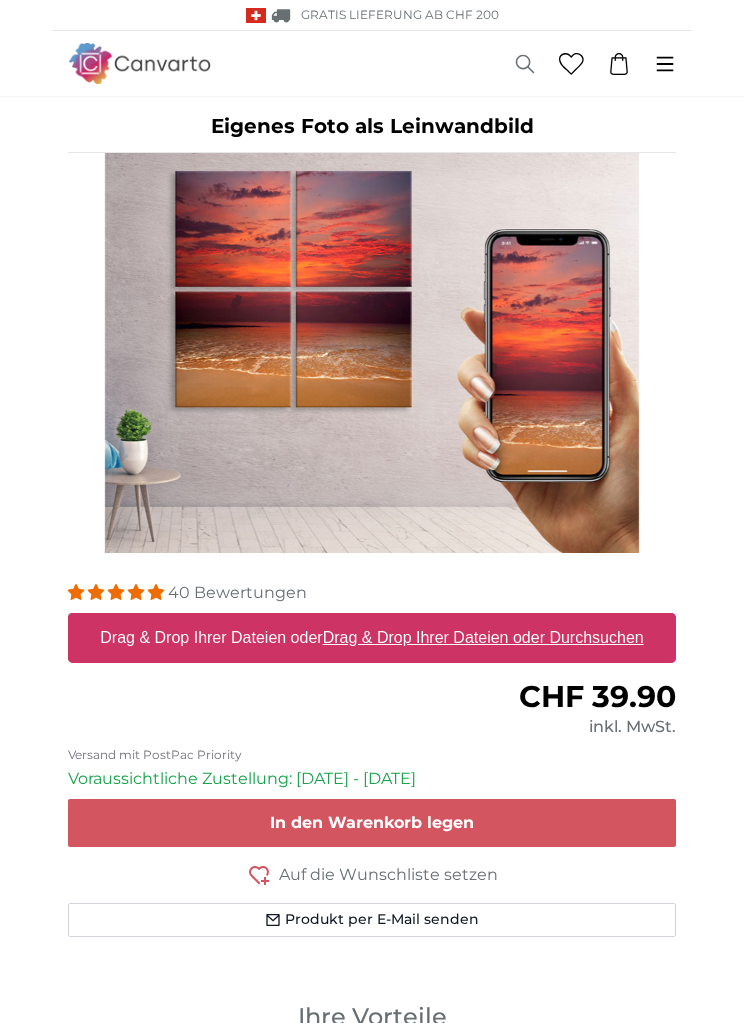 scroll, scrollTop: 0, scrollLeft: 0, axis: both 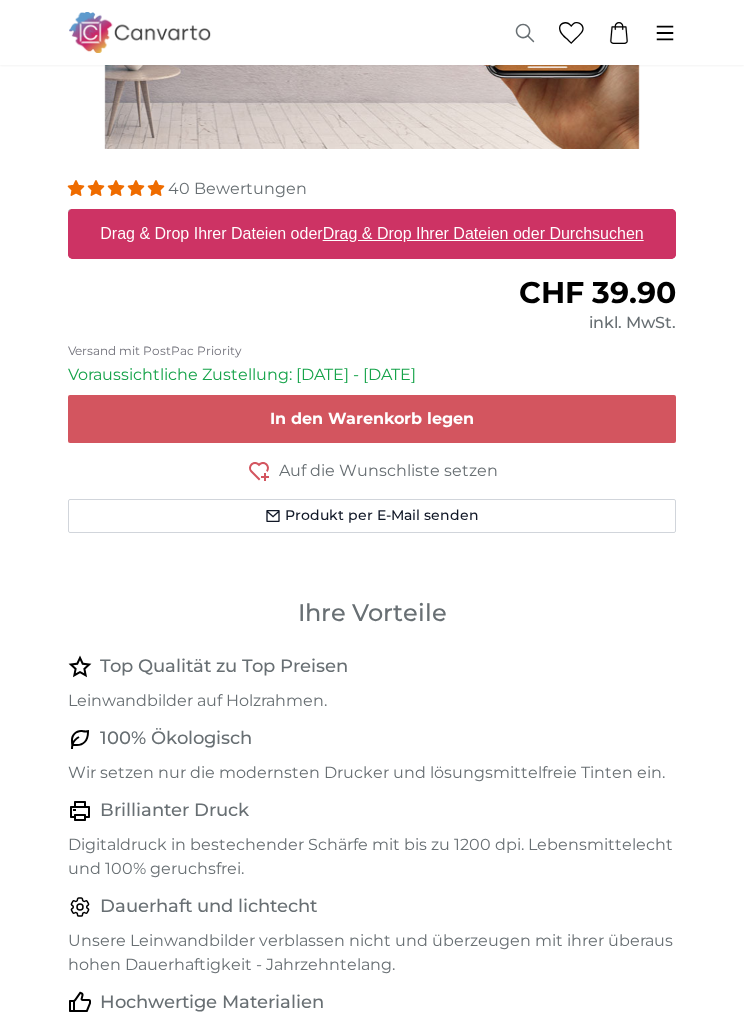 click on "Drag & Drop Ihrer Dateien oder  Durchsuchen" at bounding box center [483, 233] 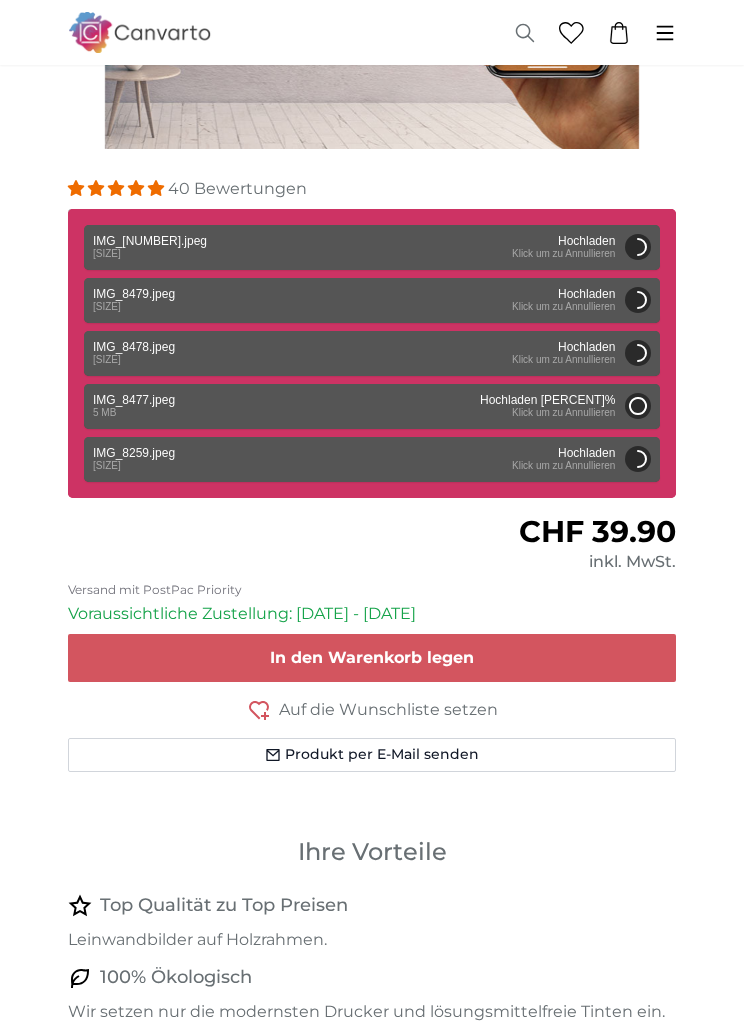 click on "Entfernen Nochmal versuchen Entfernen Hochladen Abbrechen Nochmal versuchen Entfernen IMG_8259.jpeg edit 3.1 MB Hochladen Klick um zu Annullieren" at bounding box center (372, 459) 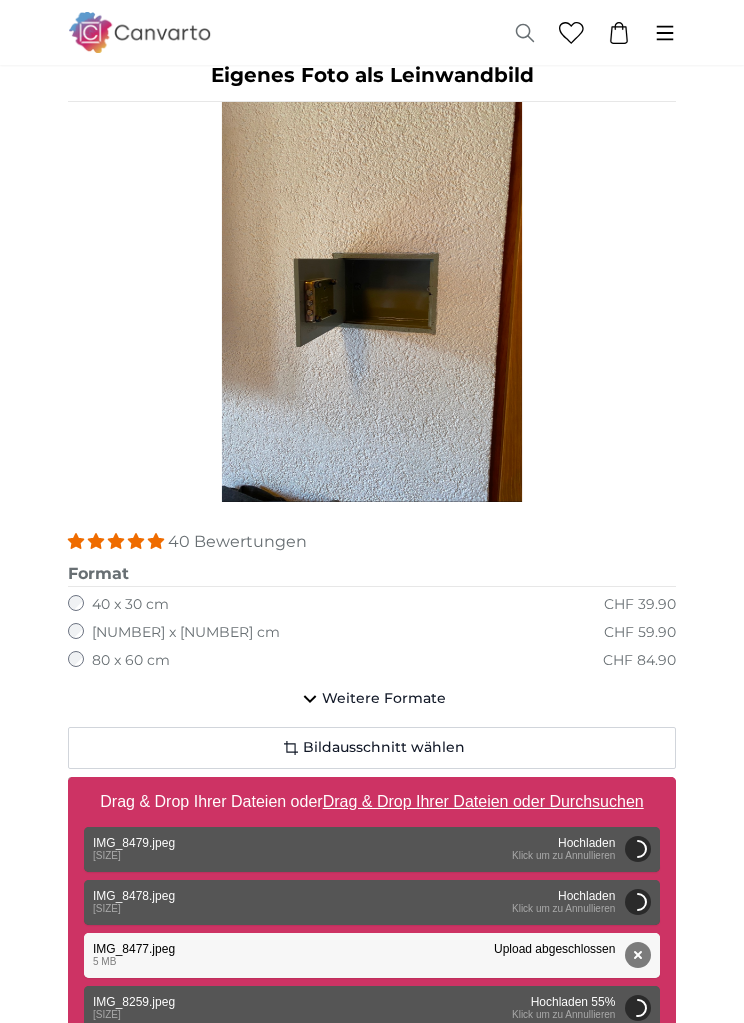 scroll, scrollTop: 46, scrollLeft: 0, axis: vertical 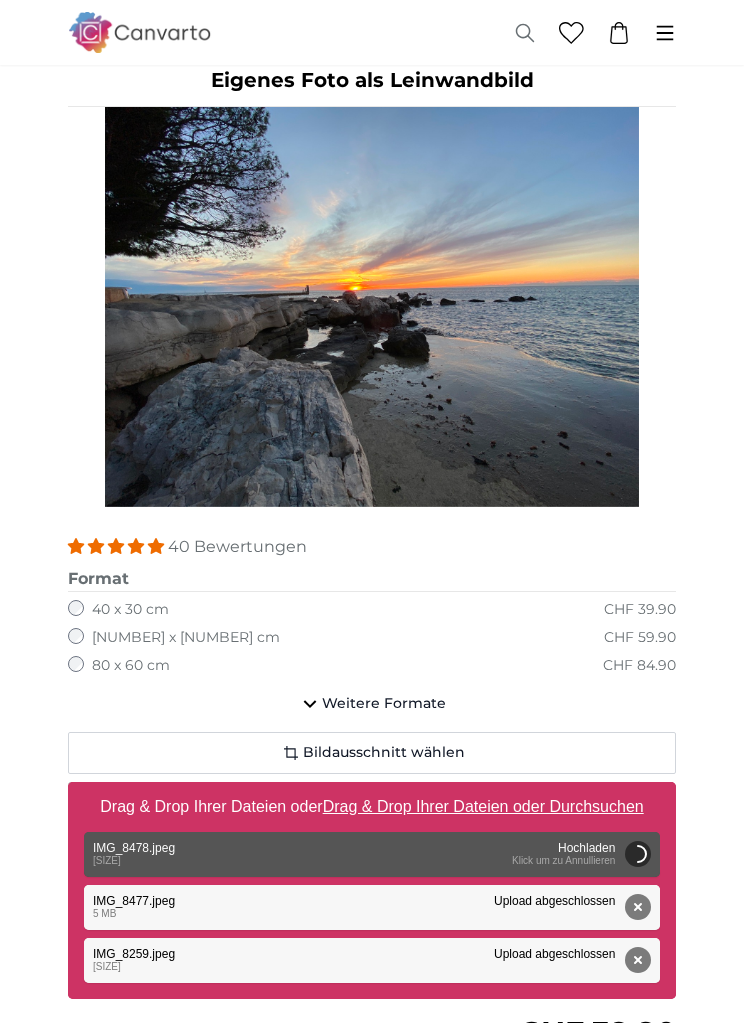 click on "Entfernen Nochmal versuchen Entfernen Hochladen Abbrechen Nochmal versuchen Entfernen IMG_[NUMBER].jpeg edit [SIZE] Upload abgeschlossen" at bounding box center (372, 960) 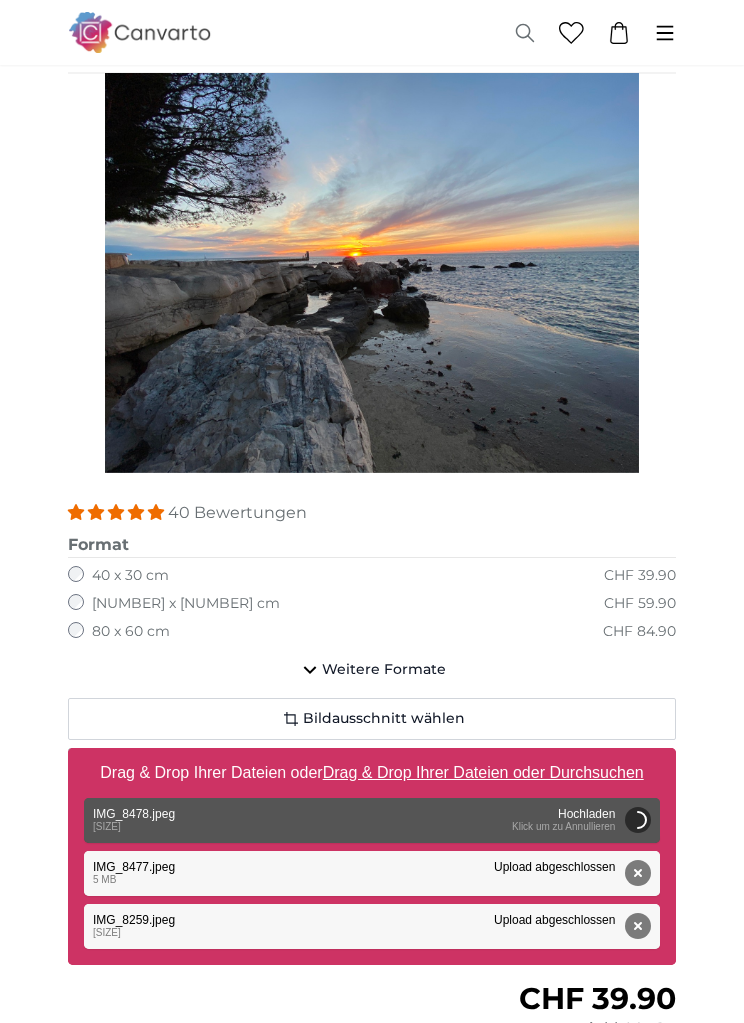 scroll, scrollTop: 83, scrollLeft: 0, axis: vertical 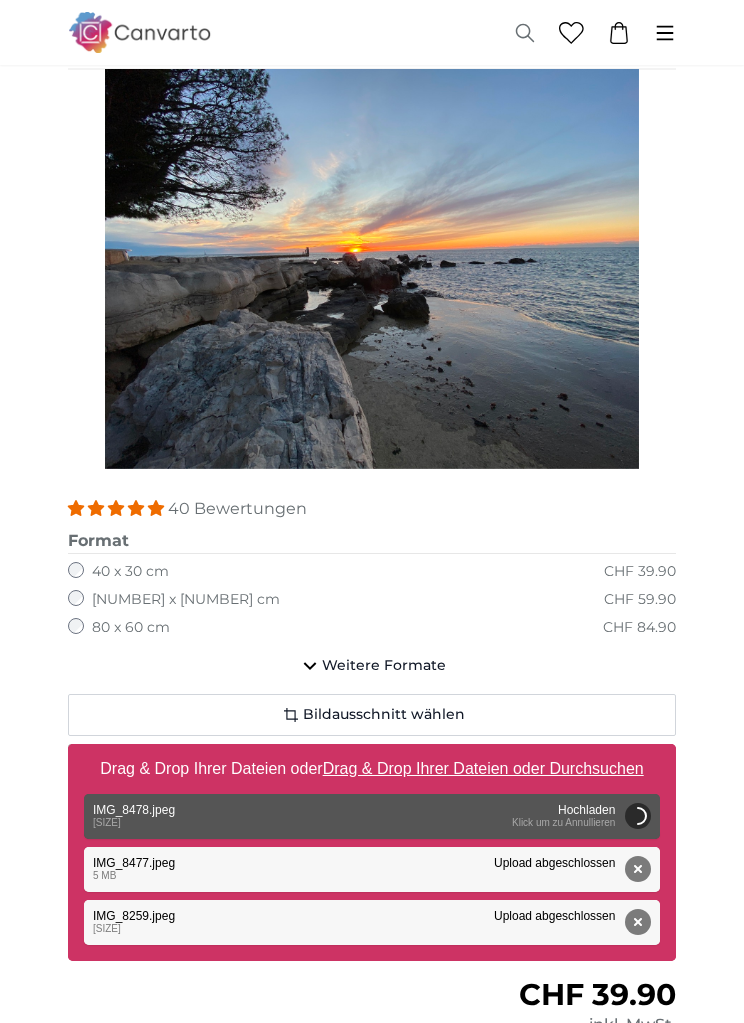 click on "Entfernen Nochmal versuchen Entfernen Hochladen Abbrechen Nochmal versuchen Entfernen IMG_[NUMBER].jpeg edit [SIZE] Upload abgeschlossen" at bounding box center [372, 923] 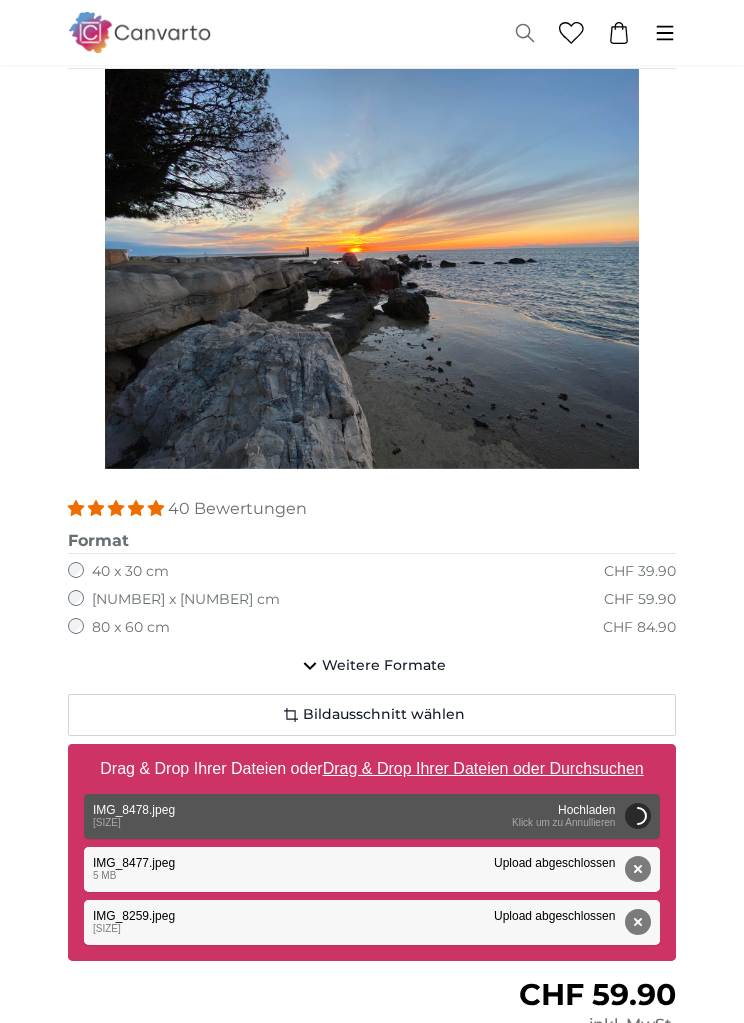 click on "Eigenes Bild als Leinwandbild
Eigenes Foto als Leinwandbild
Eigenes Foto als Leinwandbild" at bounding box center [372, 1901] 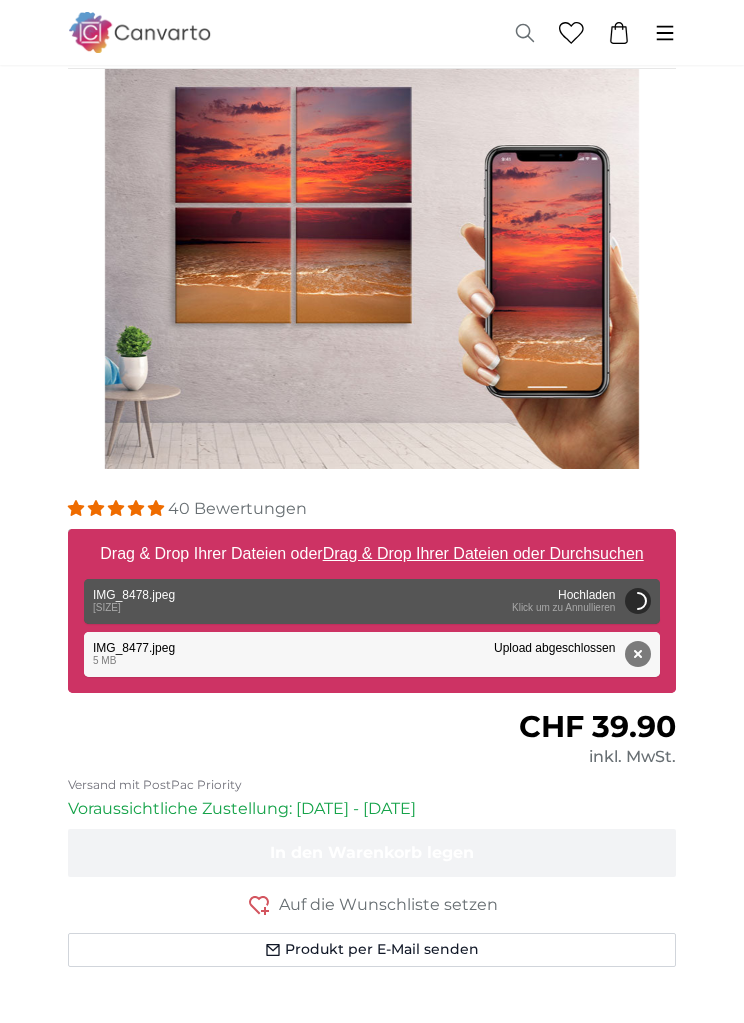 click on "Entfernen Nochmal versuchen Entfernen Hochladen Abbrechen Nochmal versuchen Entfernen IMG_8477.jpeg edit 5 MB Upload abgeschlossen" at bounding box center [372, 654] 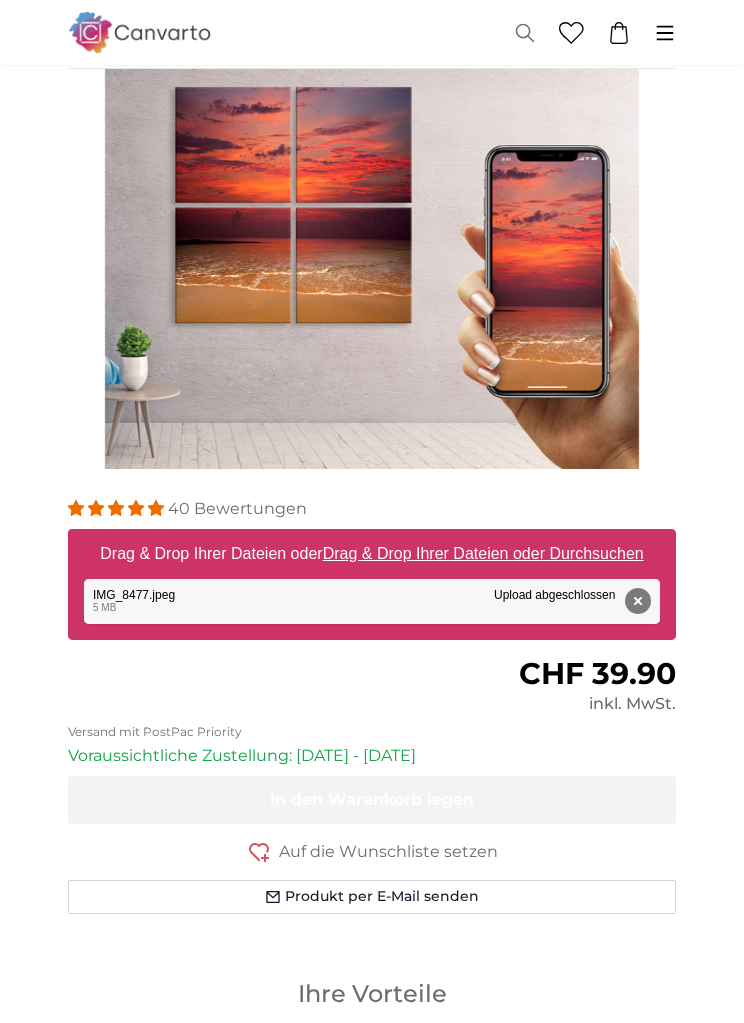 click on "Entfernen Nochmal versuchen Entfernen Hochladen Abbrechen Nochmal versuchen Entfernen IMG_8477.jpeg edit 5 MB Upload abgeschlossen" at bounding box center [372, 601] 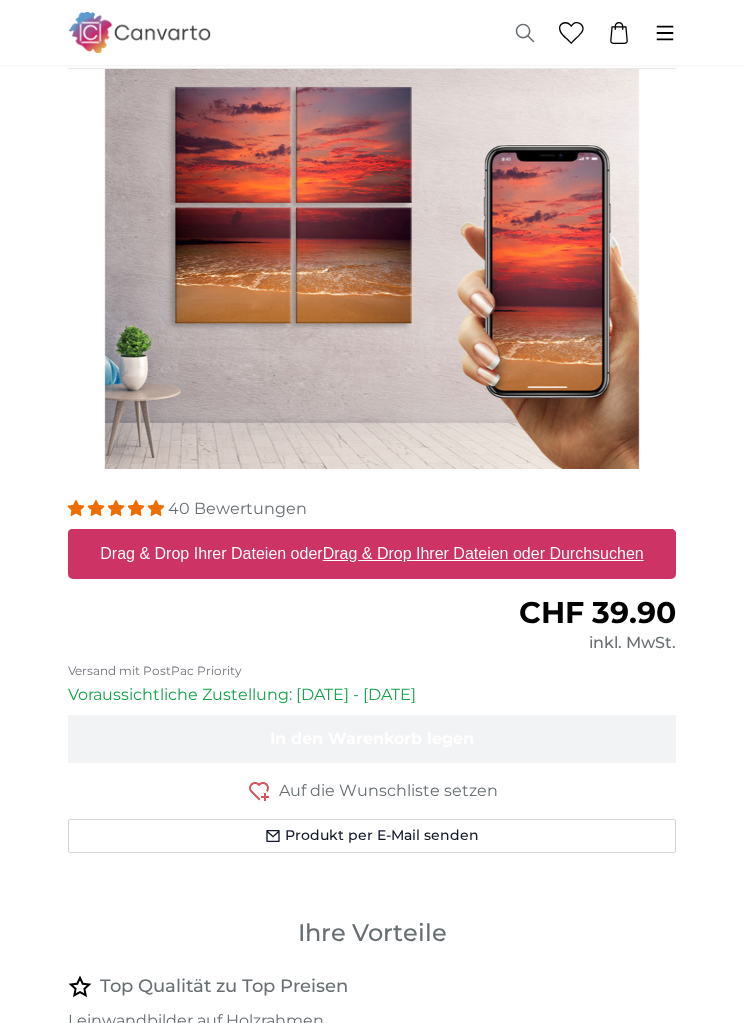 click on "Drag & Drop Ihrer Dateien oder  Durchsuchen" at bounding box center (483, 553) 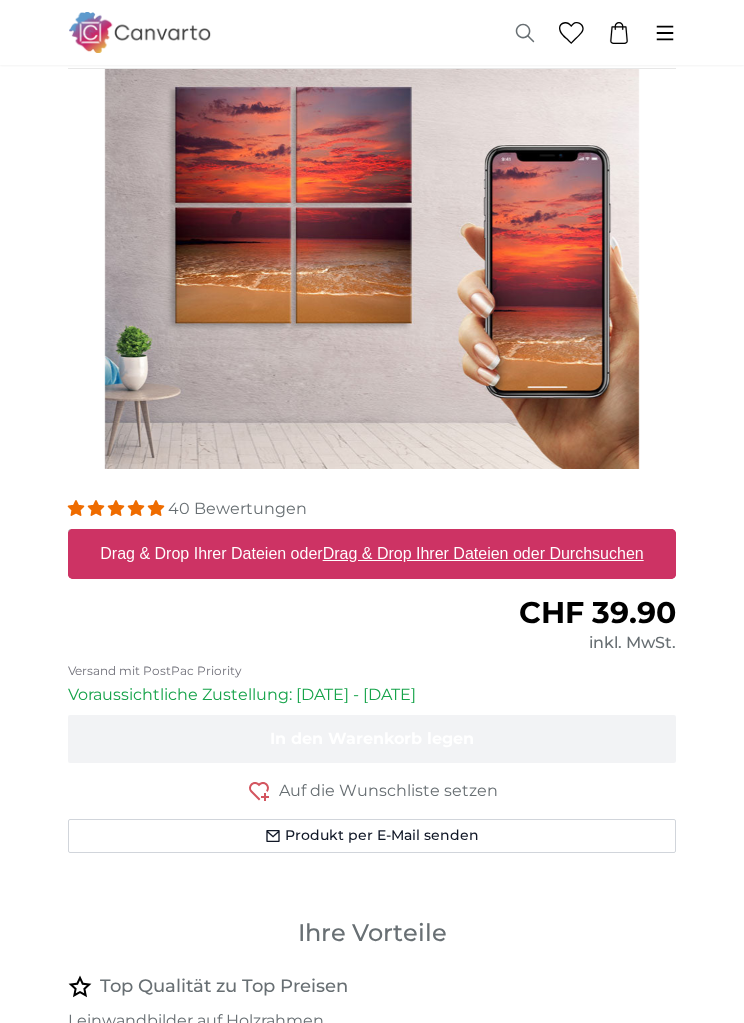 type on "**********" 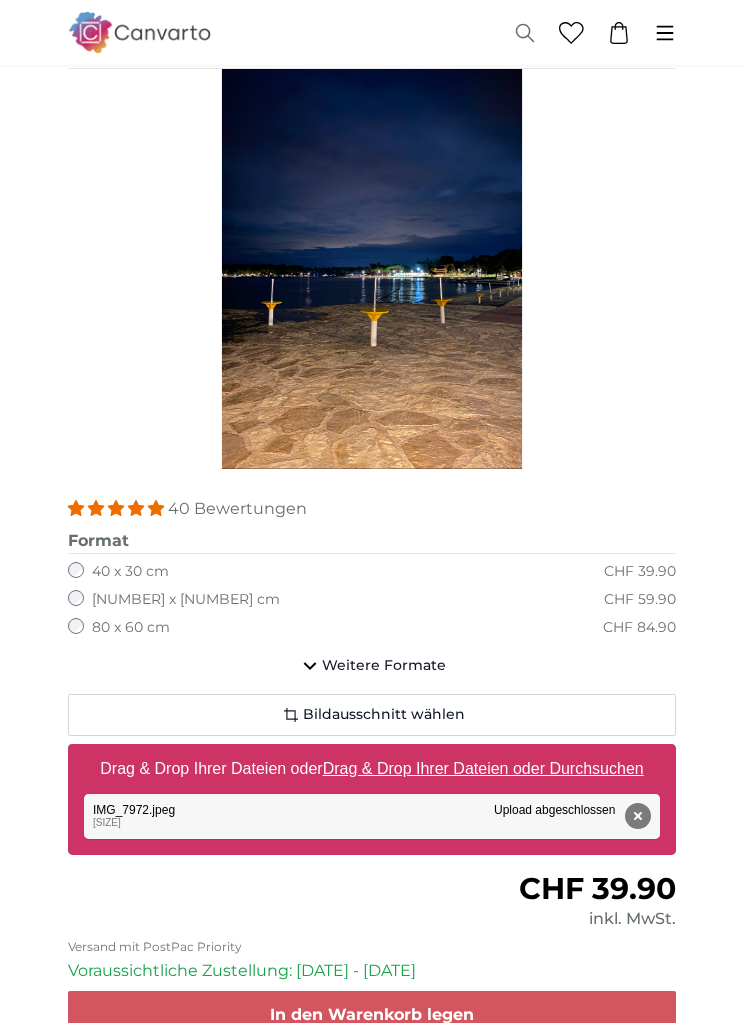 click on "Weitere Formate" 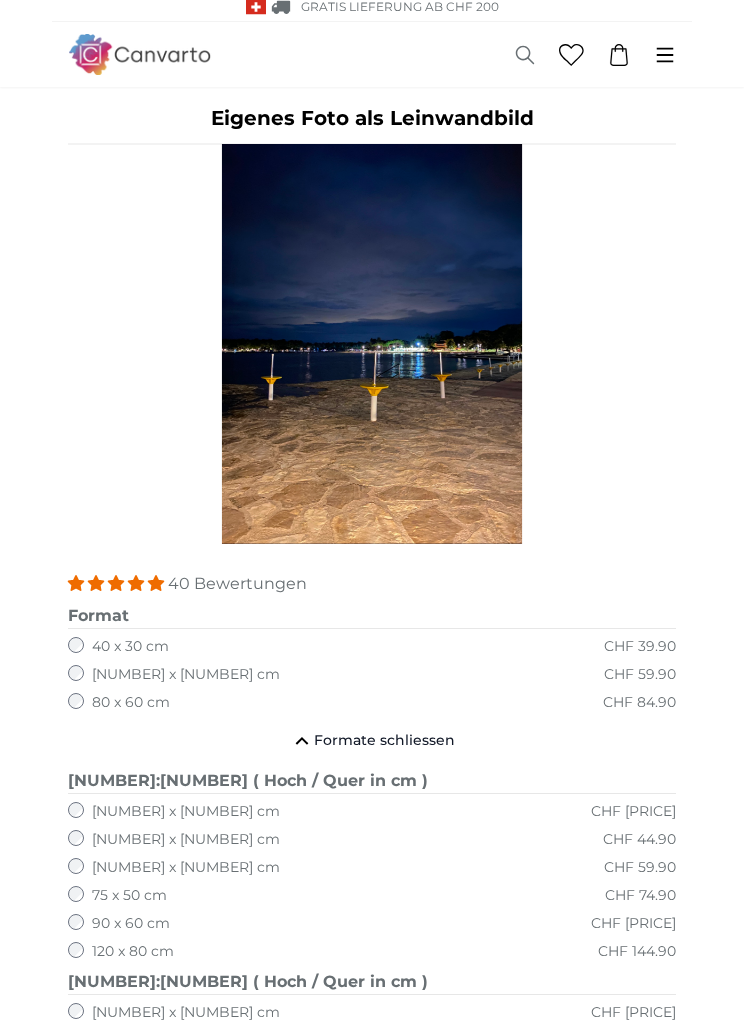 scroll, scrollTop: 6, scrollLeft: 0, axis: vertical 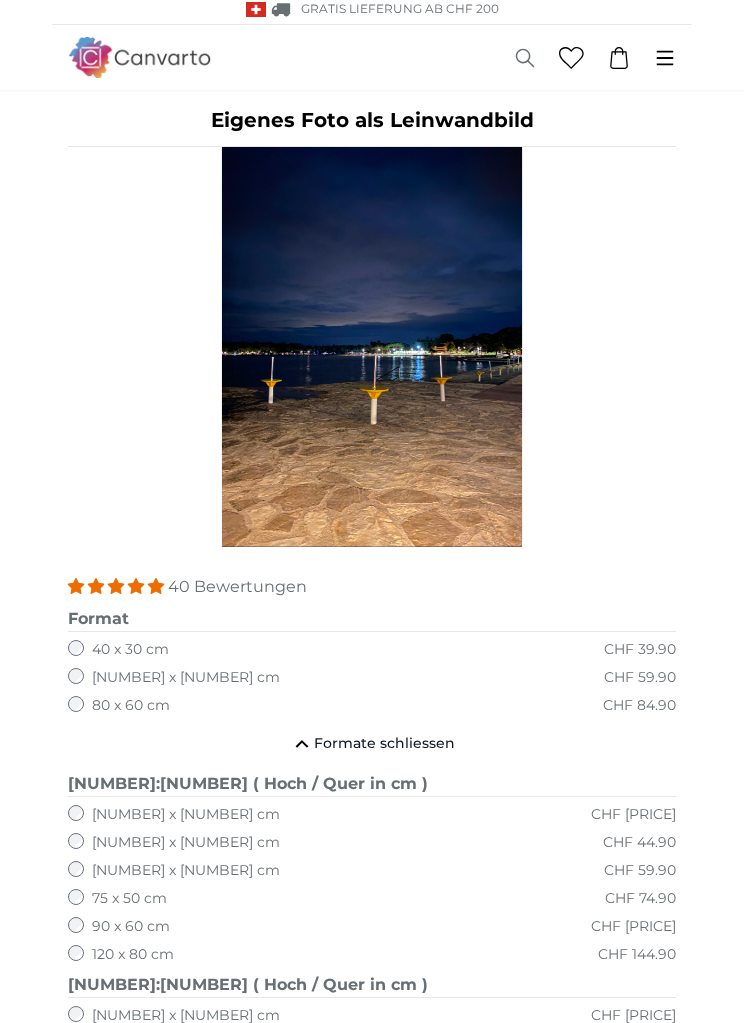 click on "[NUMBER] x [NUMBER] cm
CHF [PRICE]" at bounding box center [372, 706] 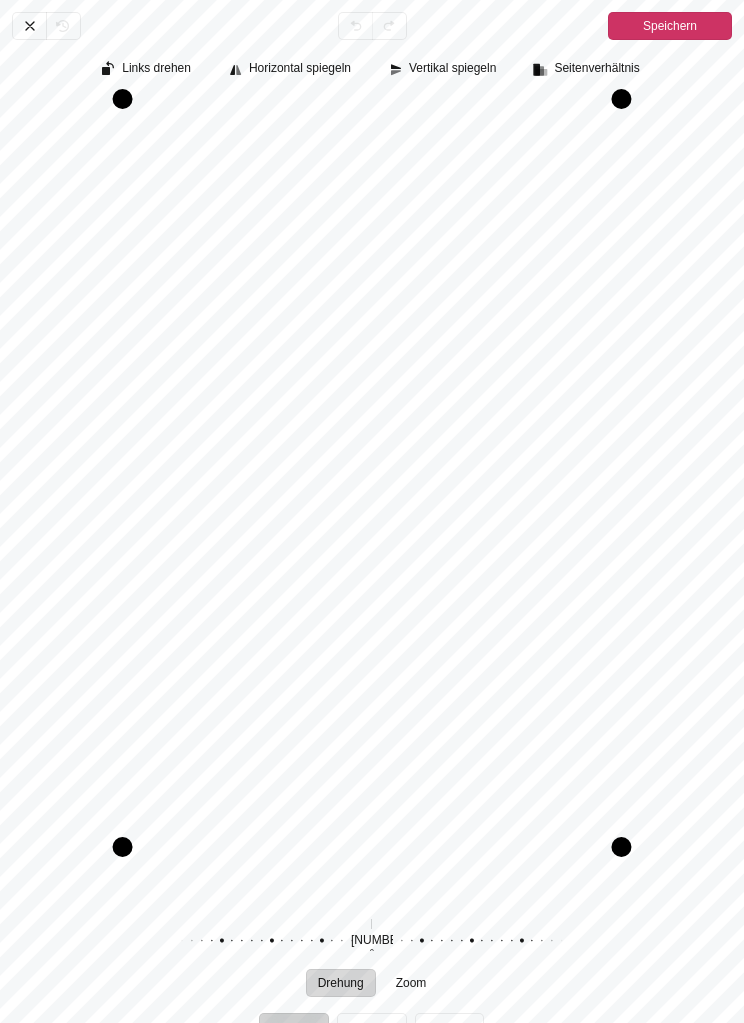 click on "Feinabstimmung" at bounding box center [450, 1045] 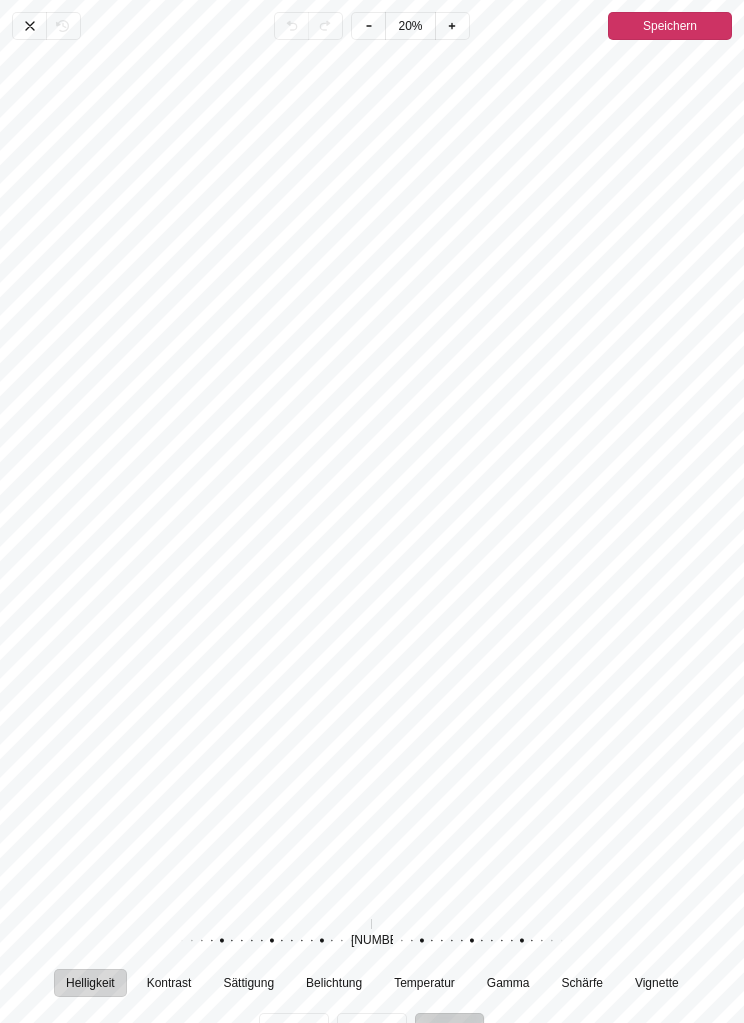 click on "Vignette" at bounding box center [657, 983] 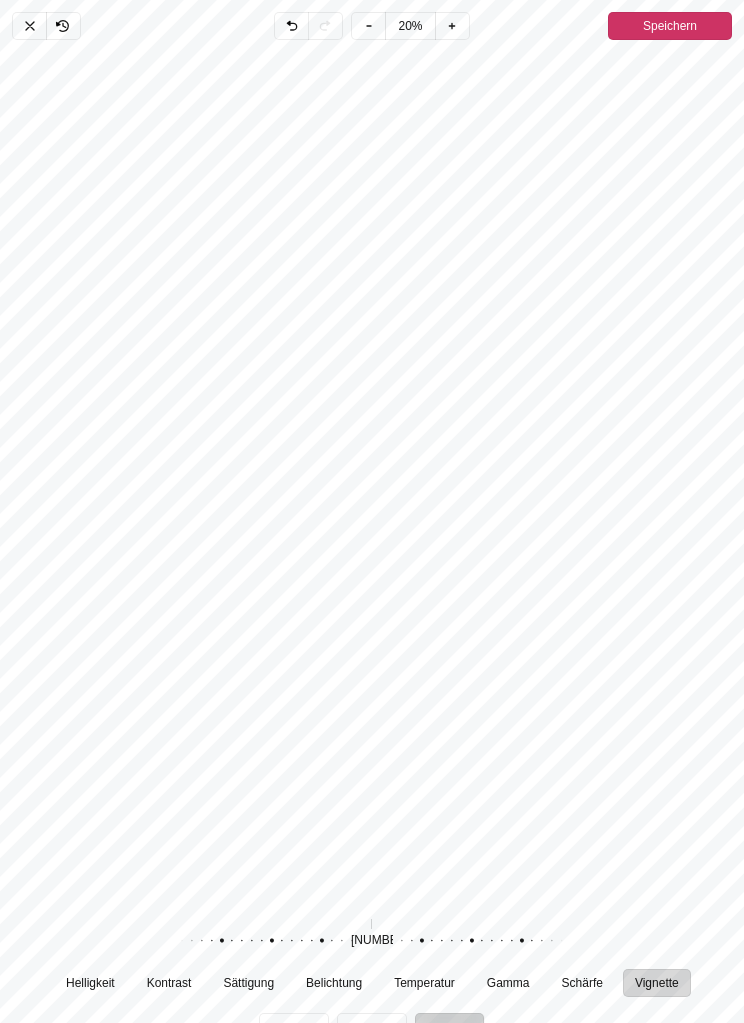 click on "Speichern" at bounding box center (670, 26) 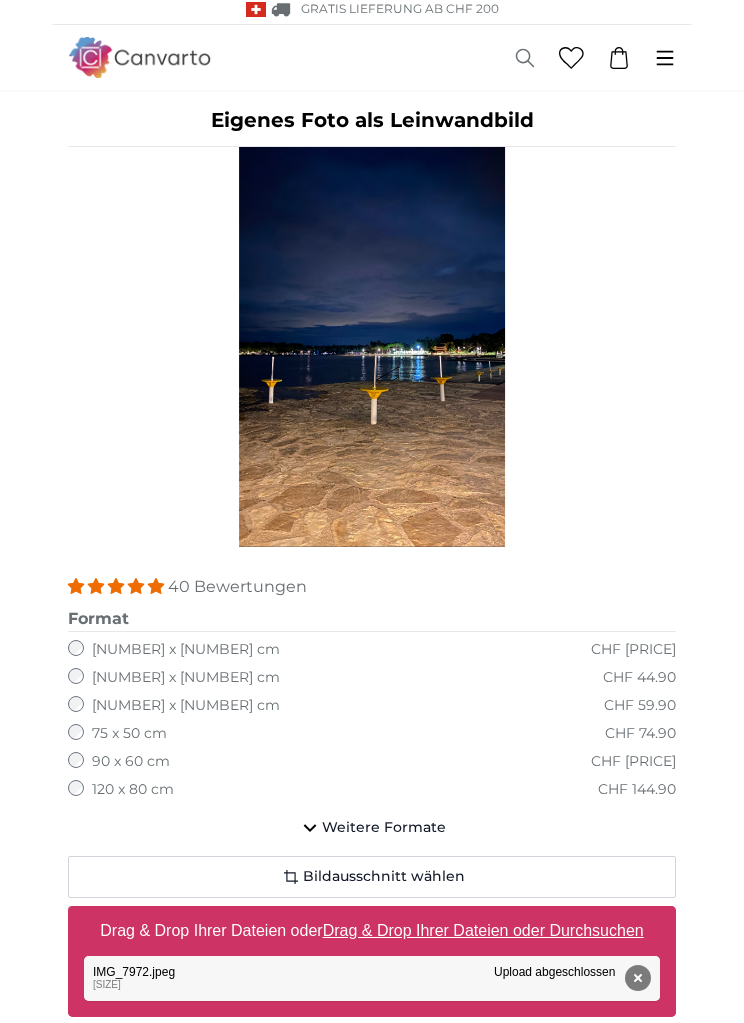 click on "Weitere Formate" 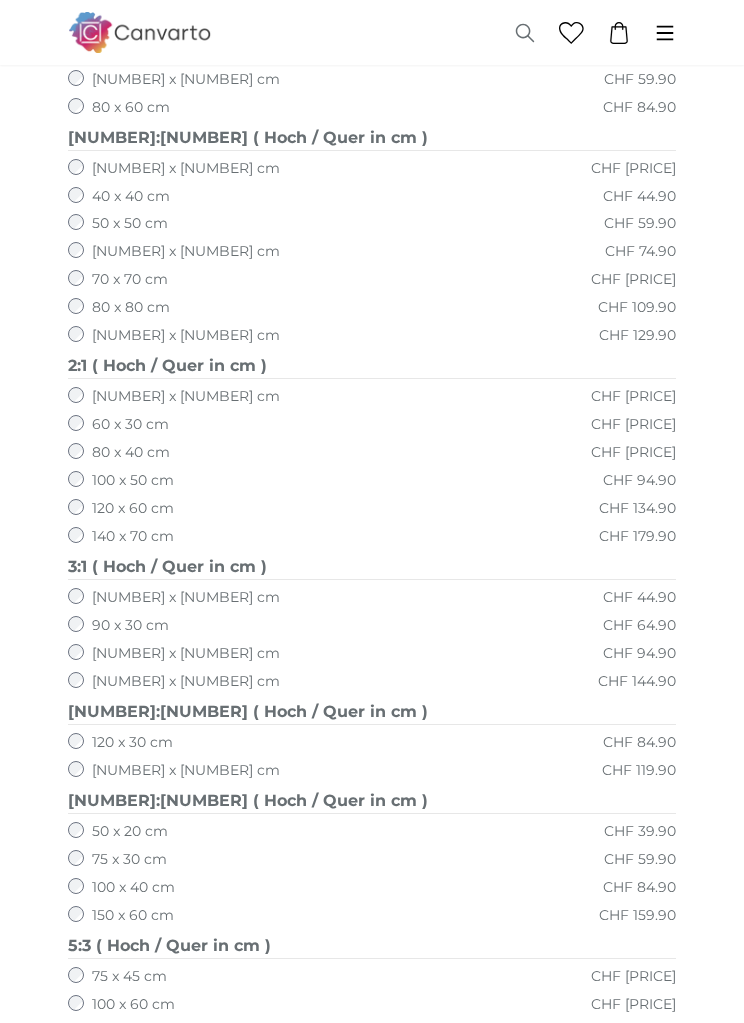 scroll, scrollTop: 853, scrollLeft: 0, axis: vertical 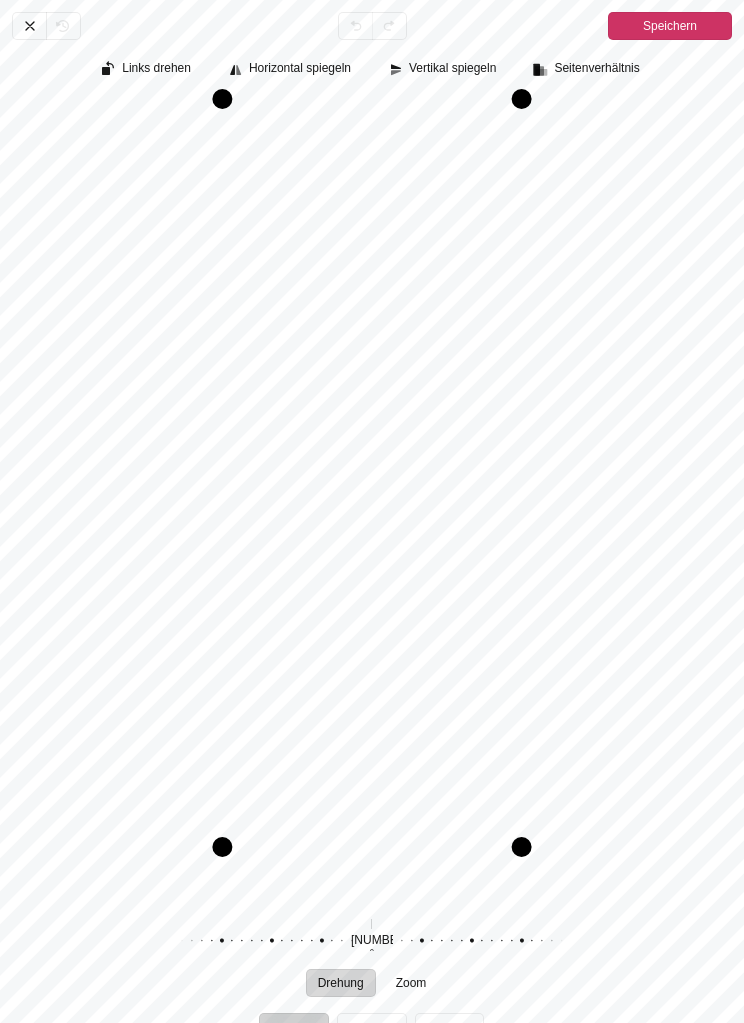 click 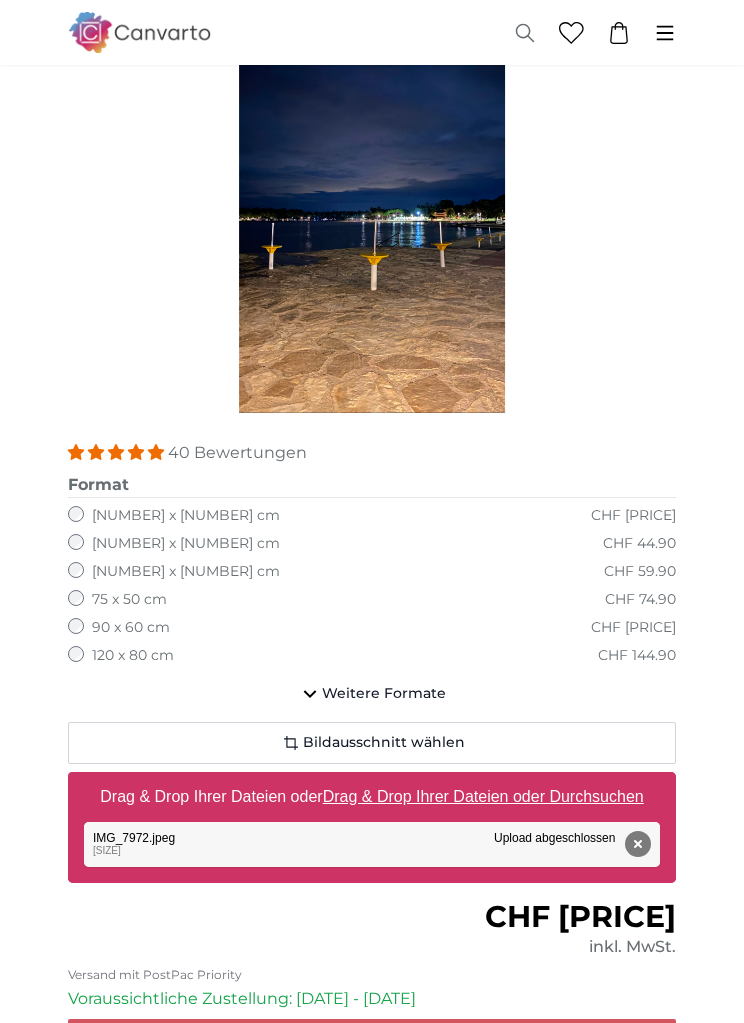 scroll, scrollTop: 128, scrollLeft: 0, axis: vertical 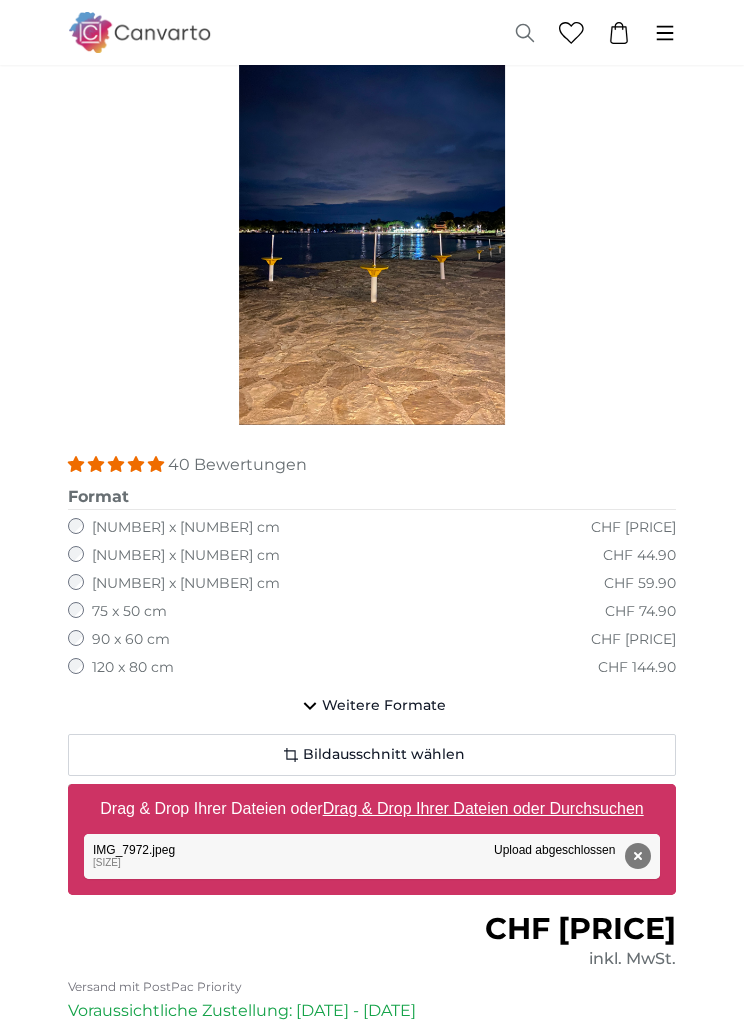 click on "Weitere Formate" 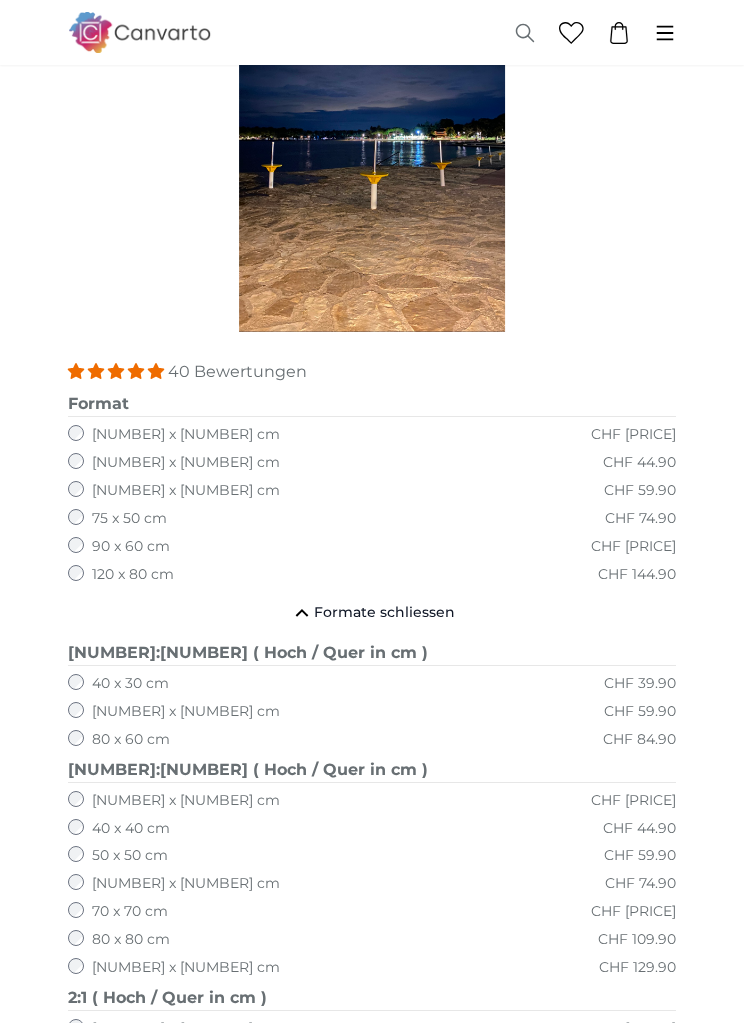 scroll, scrollTop: 219, scrollLeft: 0, axis: vertical 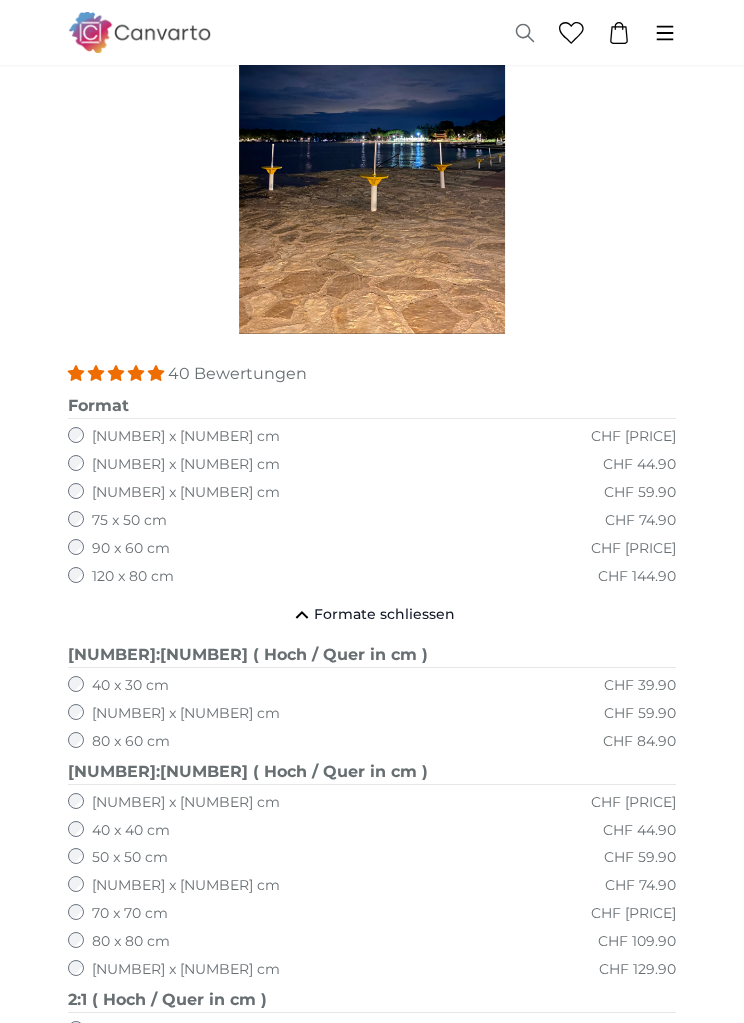 click on "[NUMBER] x [NUMBER] cm" 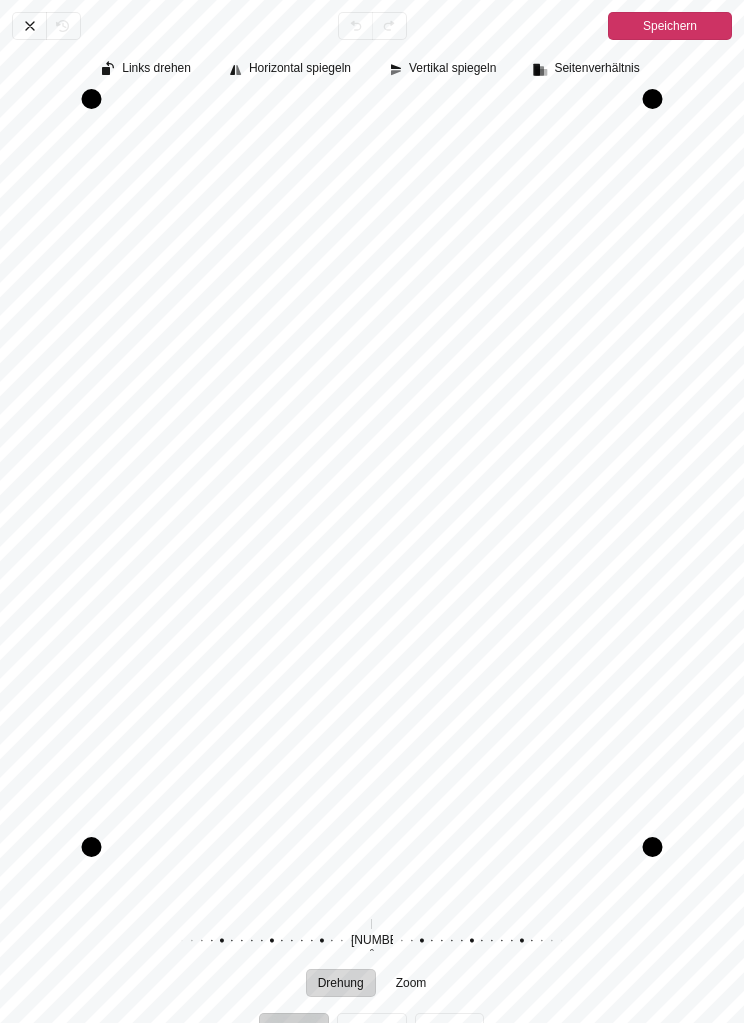 click on "Speichern" at bounding box center (670, 26) 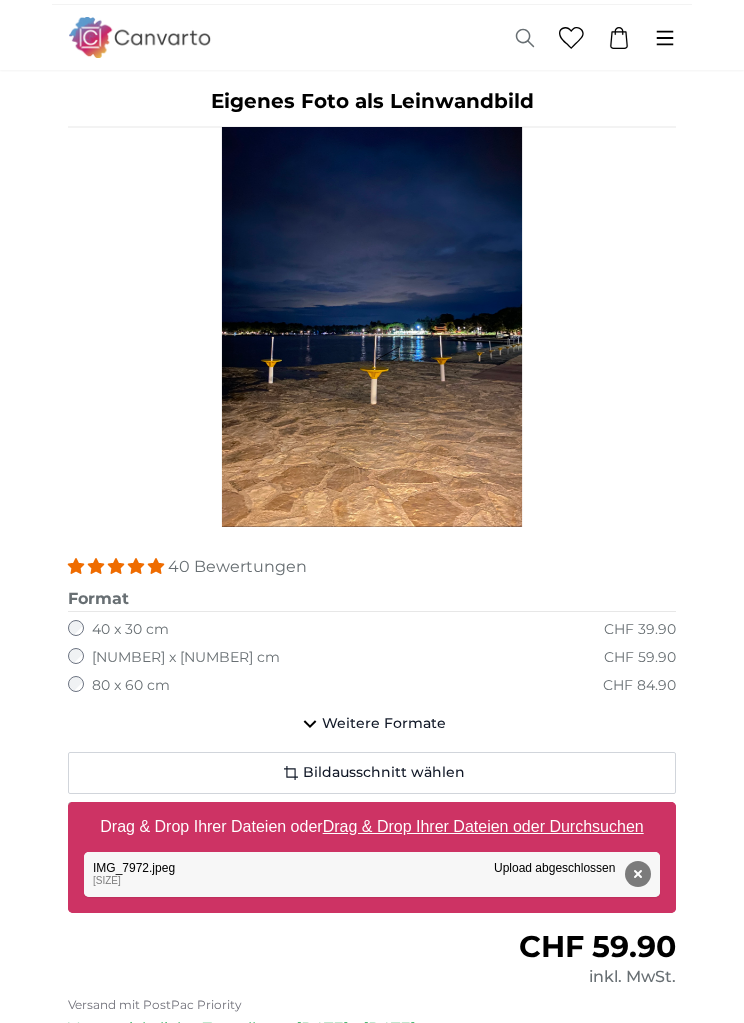 scroll, scrollTop: 0, scrollLeft: 0, axis: both 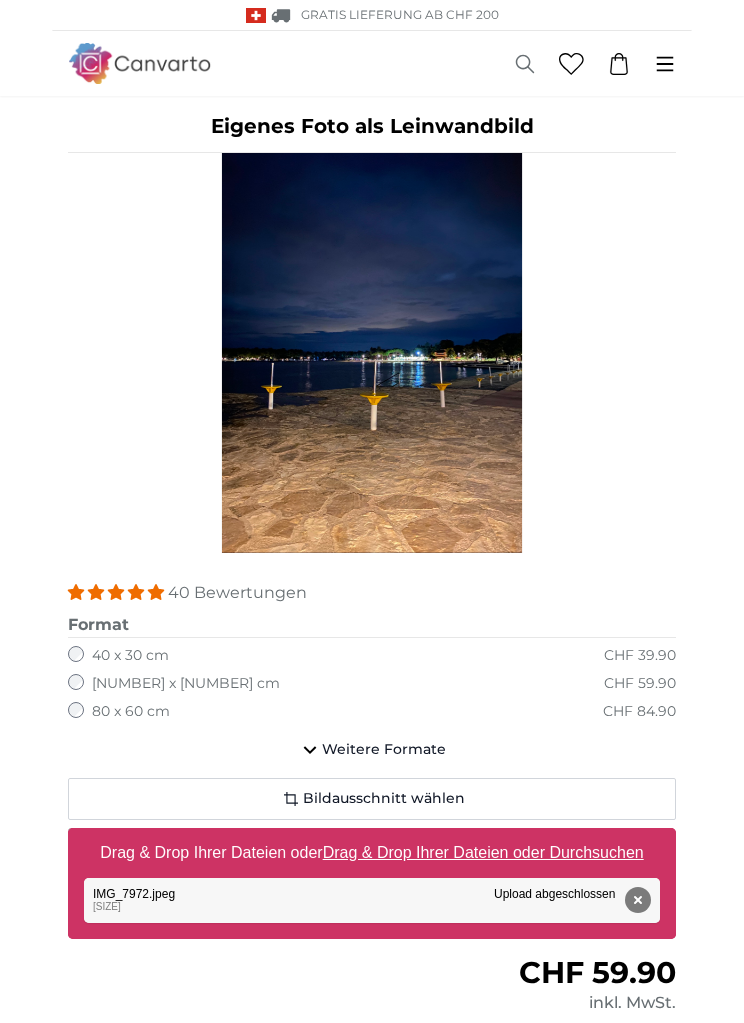 click on "Drag & Drop Ihrer Dateien oder  Durchsuchen" at bounding box center [483, 852] 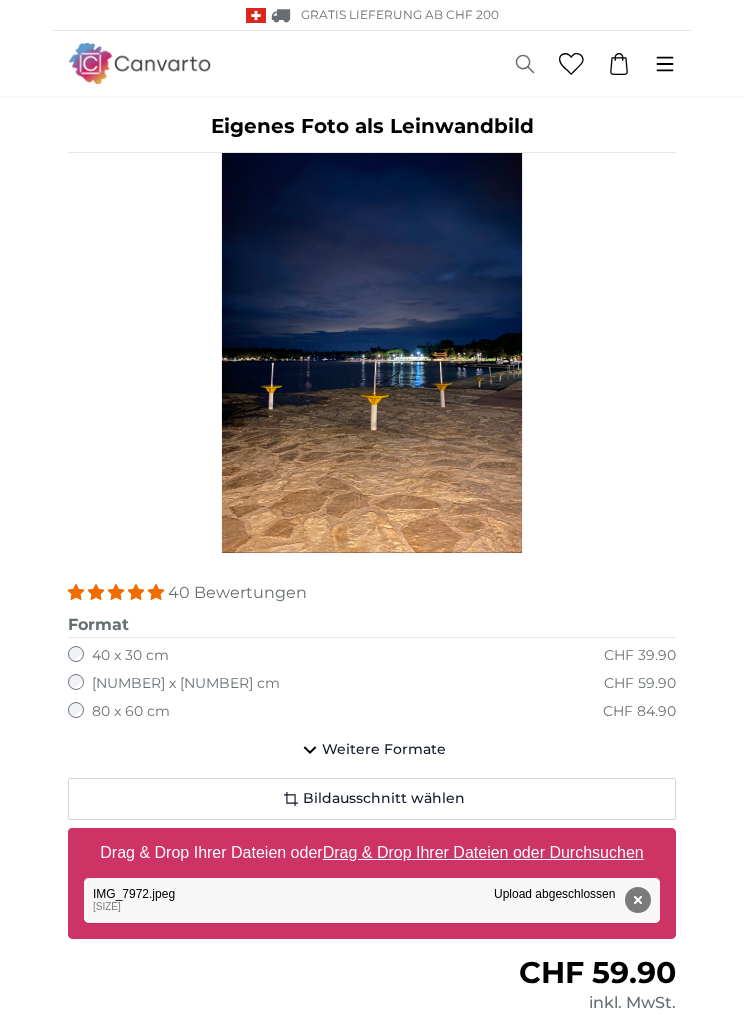 type on "**********" 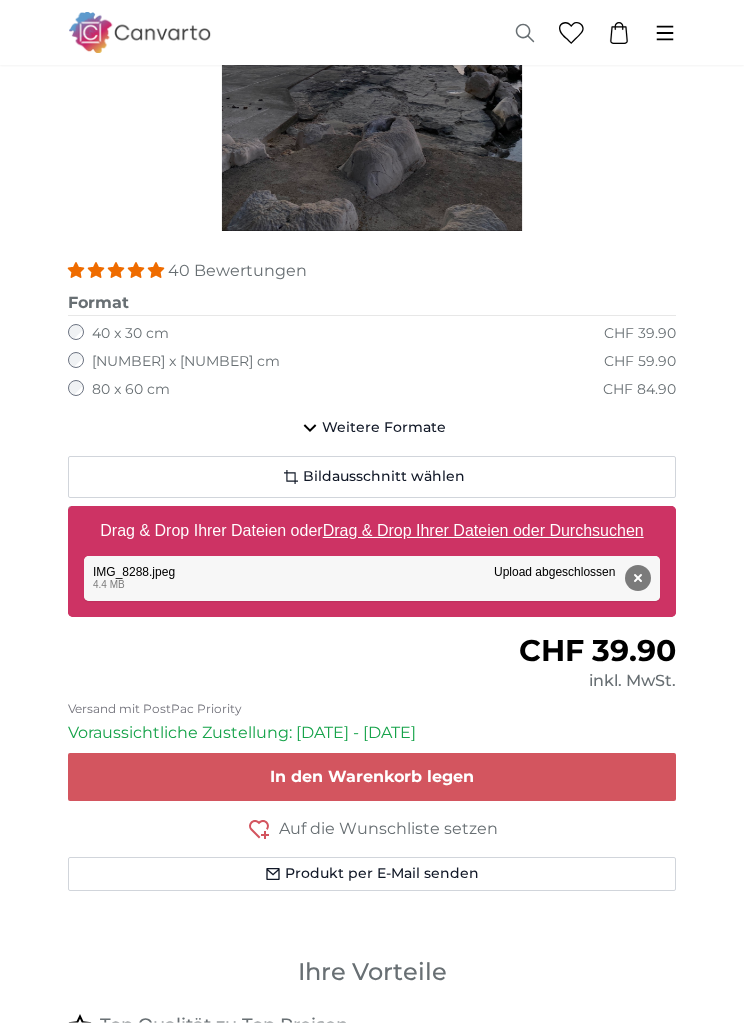 scroll, scrollTop: 324, scrollLeft: 0, axis: vertical 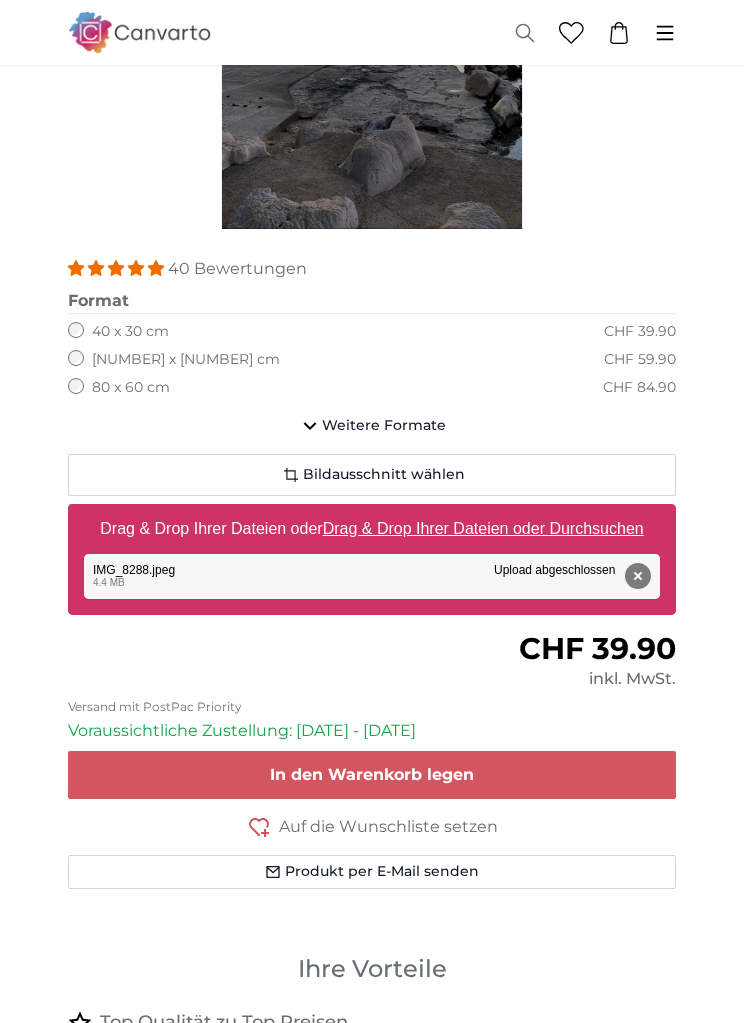 click on "Bildausschnitt wählen" 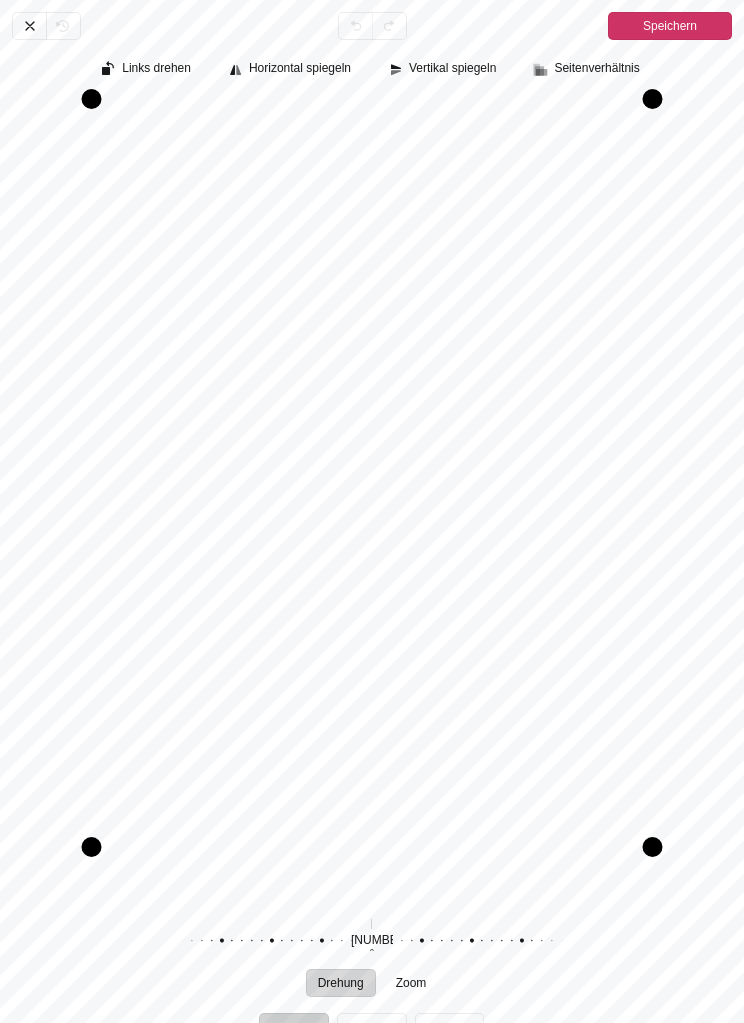 click 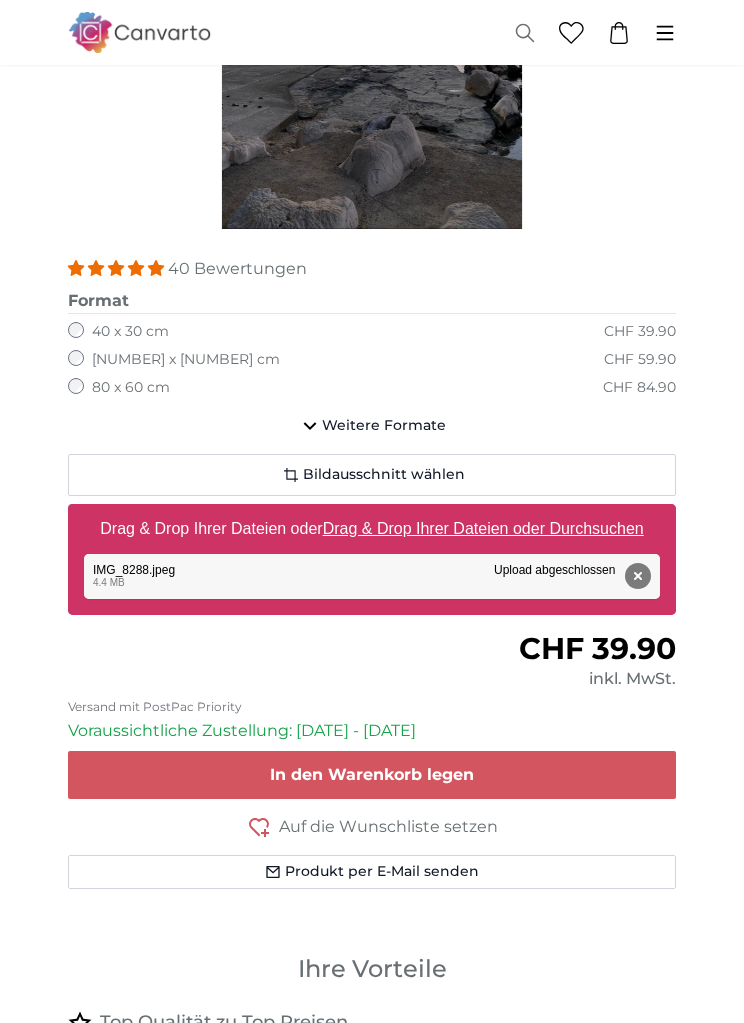 click on "Entfernen" at bounding box center (638, 576) 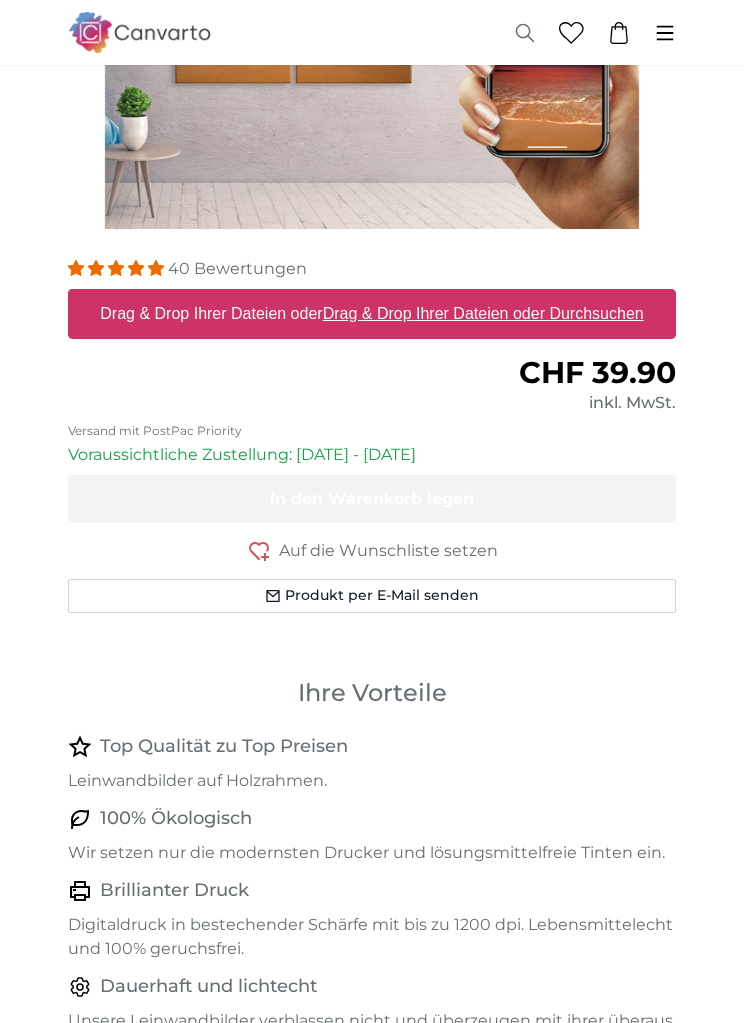 click on "Drag & Drop Ihrer Dateien oder  Durchsuchen" at bounding box center (483, 313) 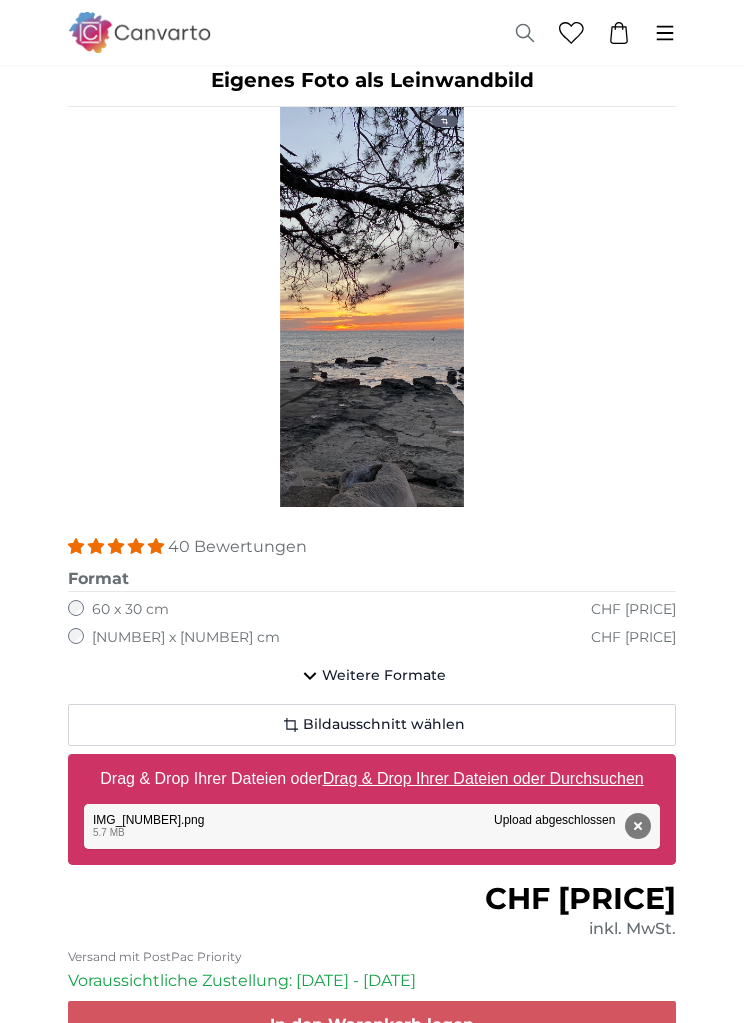 scroll, scrollTop: 49, scrollLeft: 0, axis: vertical 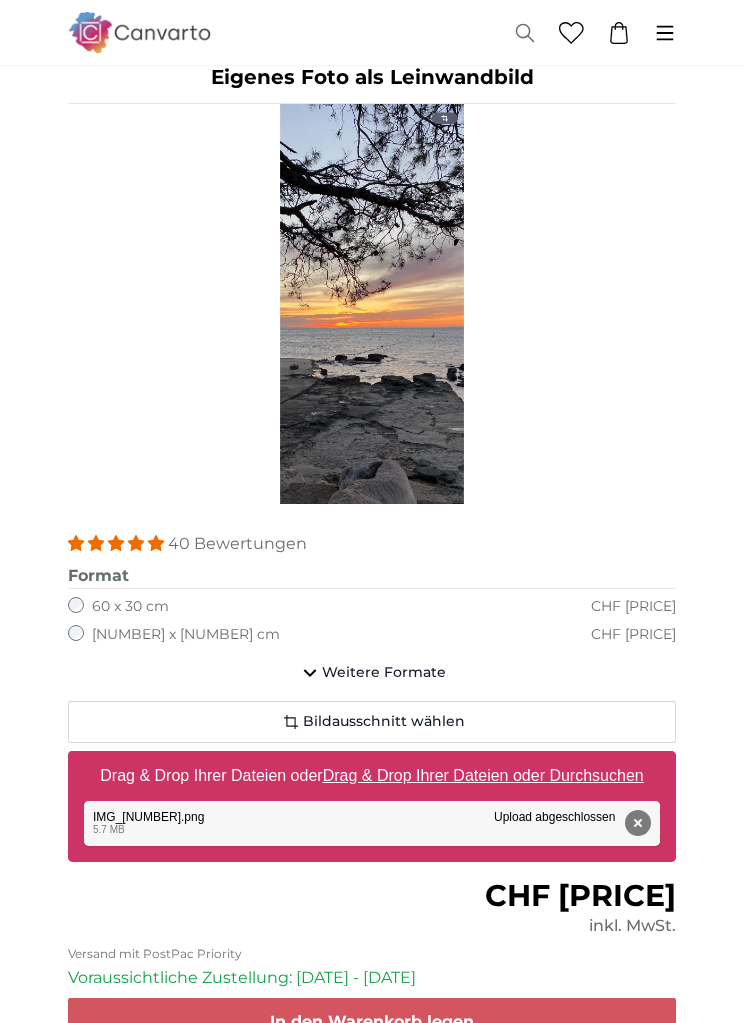 click on "Weitere Formate" 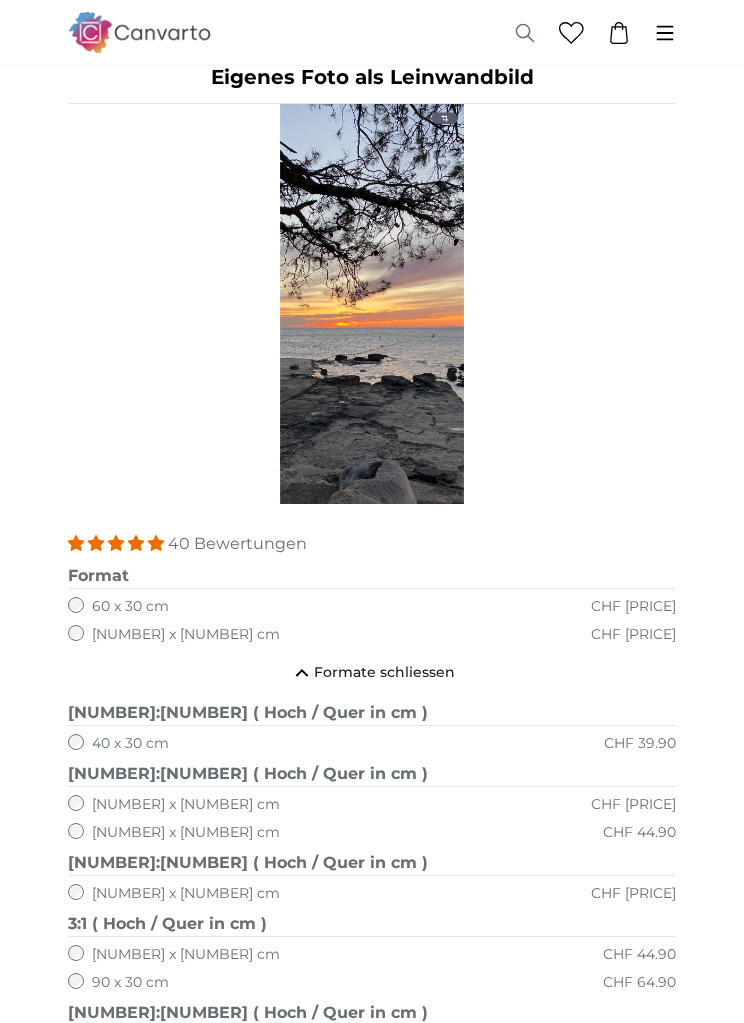 click on "40 x 30 cm" 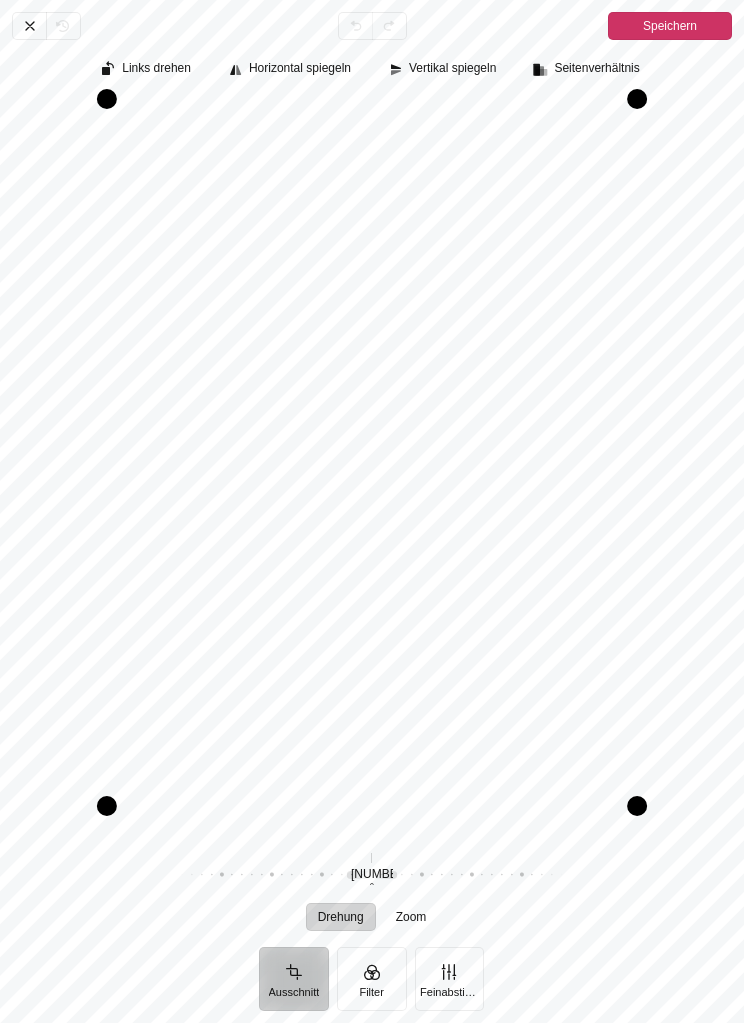 click on "Speichern" at bounding box center [670, 26] 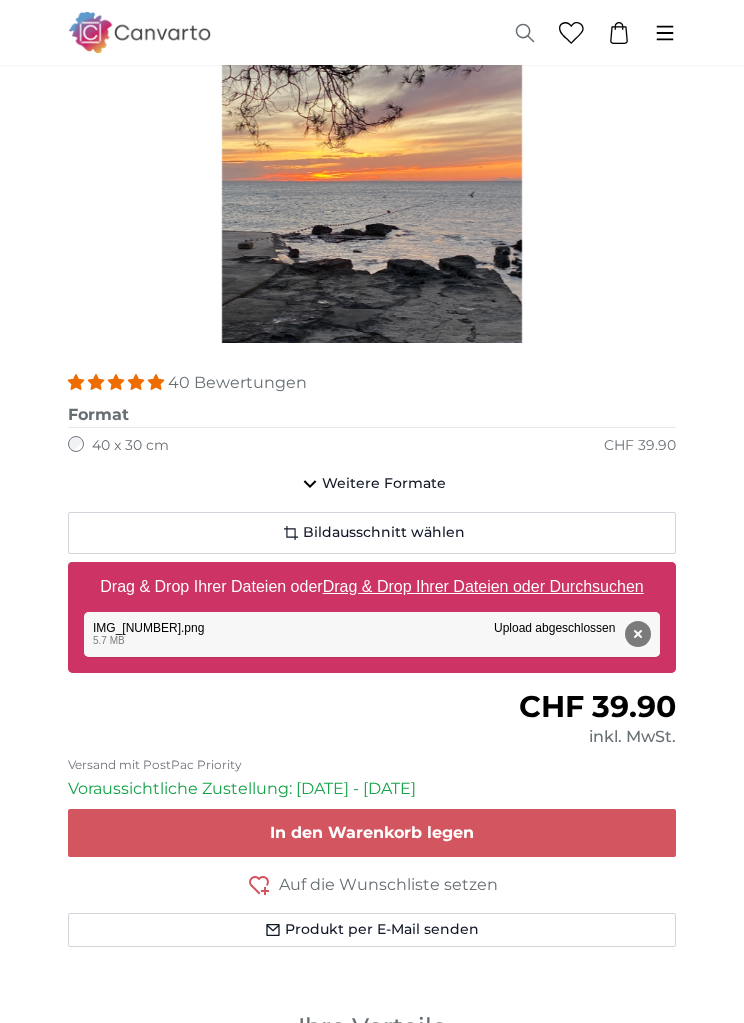 scroll, scrollTop: 237, scrollLeft: 0, axis: vertical 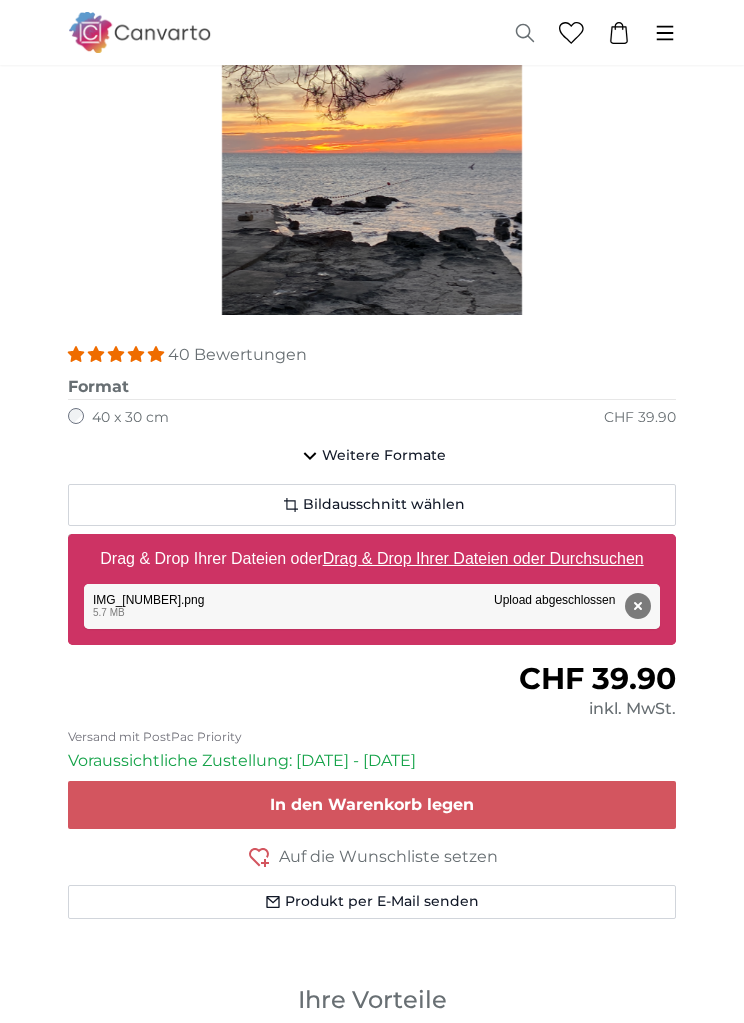 click on "Weitere Formate" 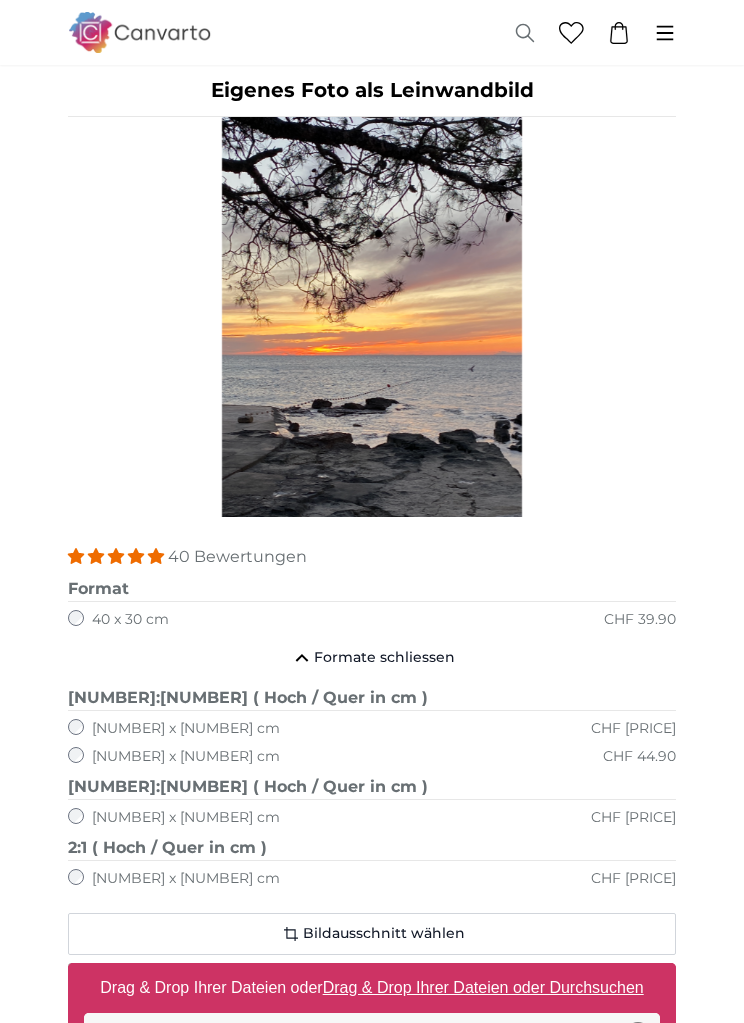 scroll, scrollTop: 0, scrollLeft: 0, axis: both 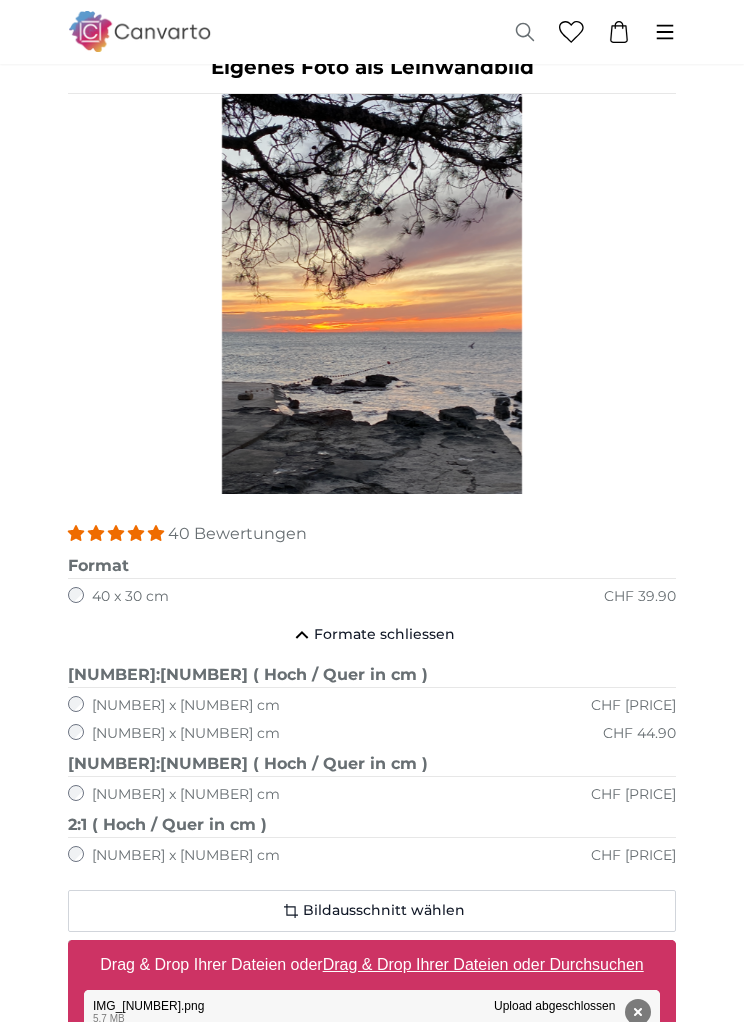 click on "[NUMBER] x [NUMBER] cm" 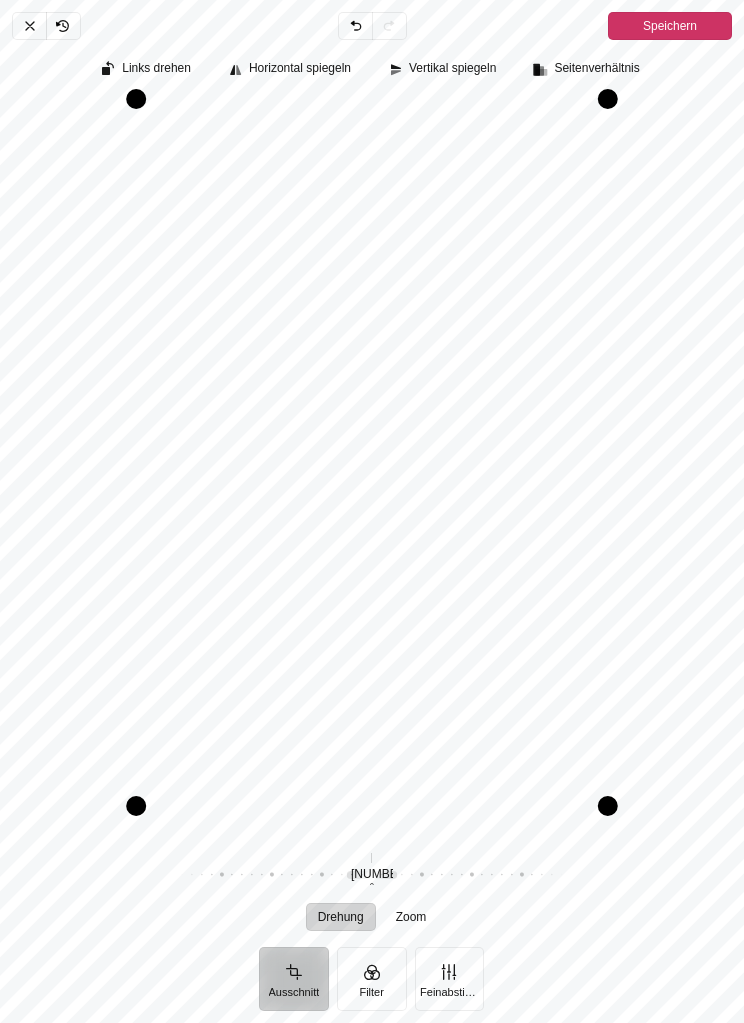 click on "Filter" at bounding box center [372, 979] 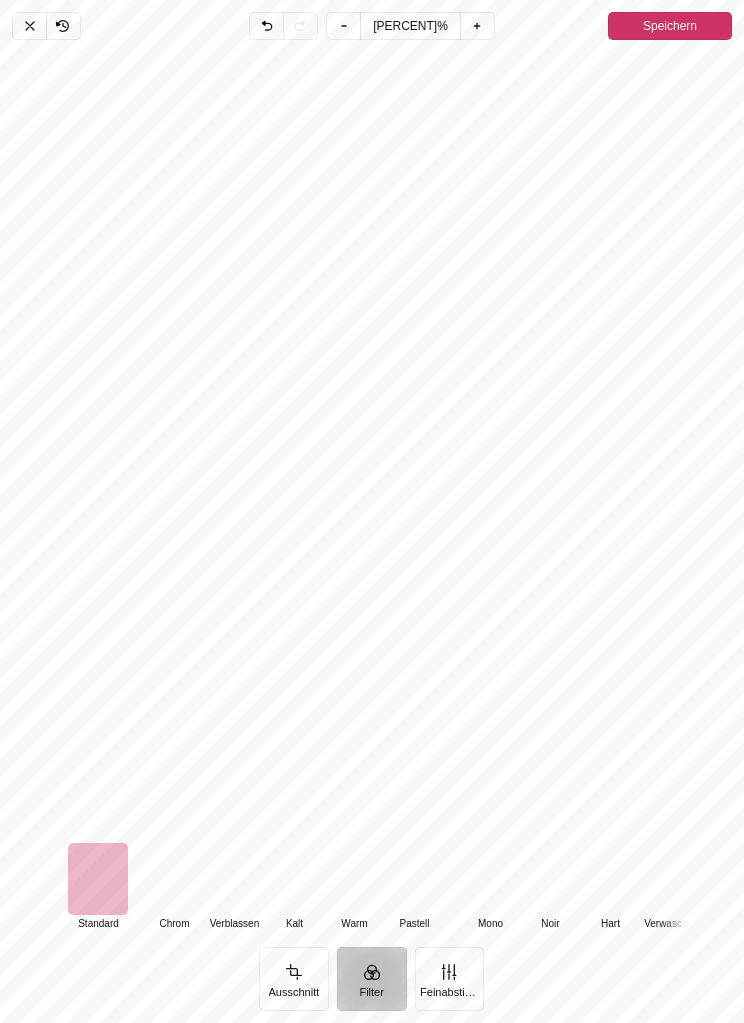 click at bounding box center (414, 879) 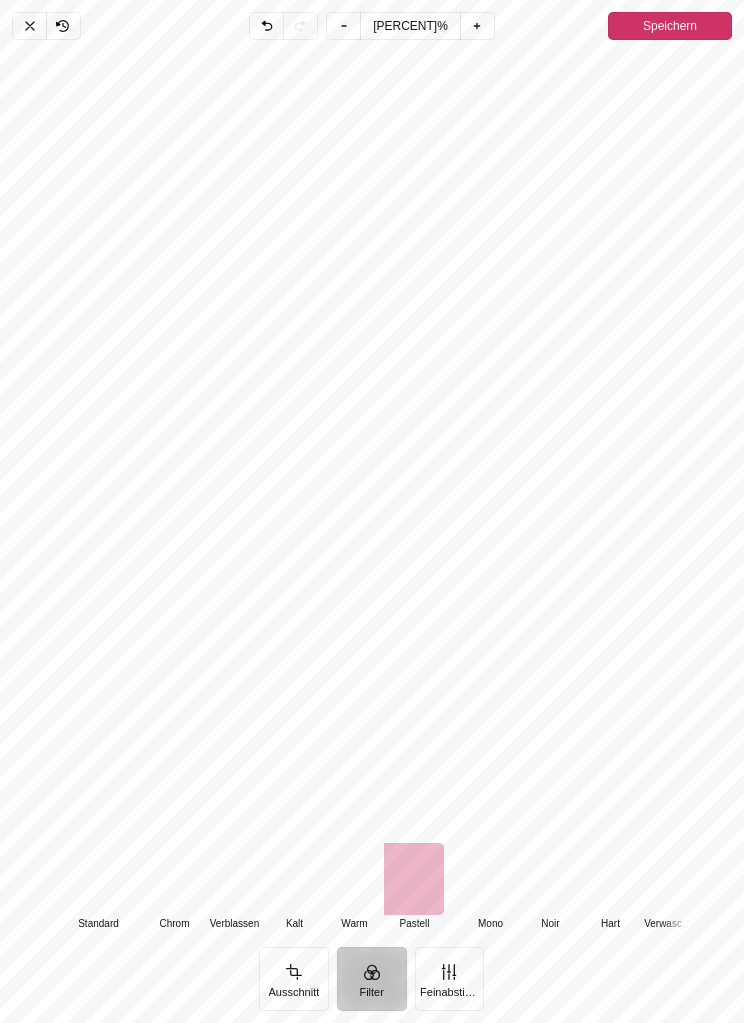 click at bounding box center [354, 879] 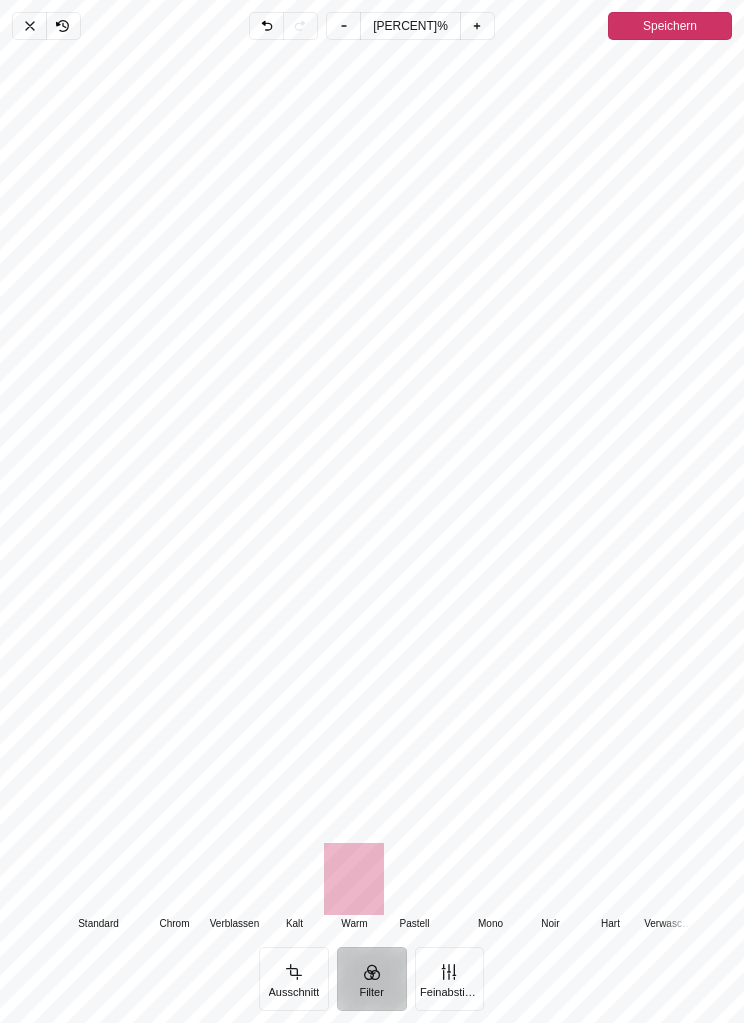 click at bounding box center (294, 879) 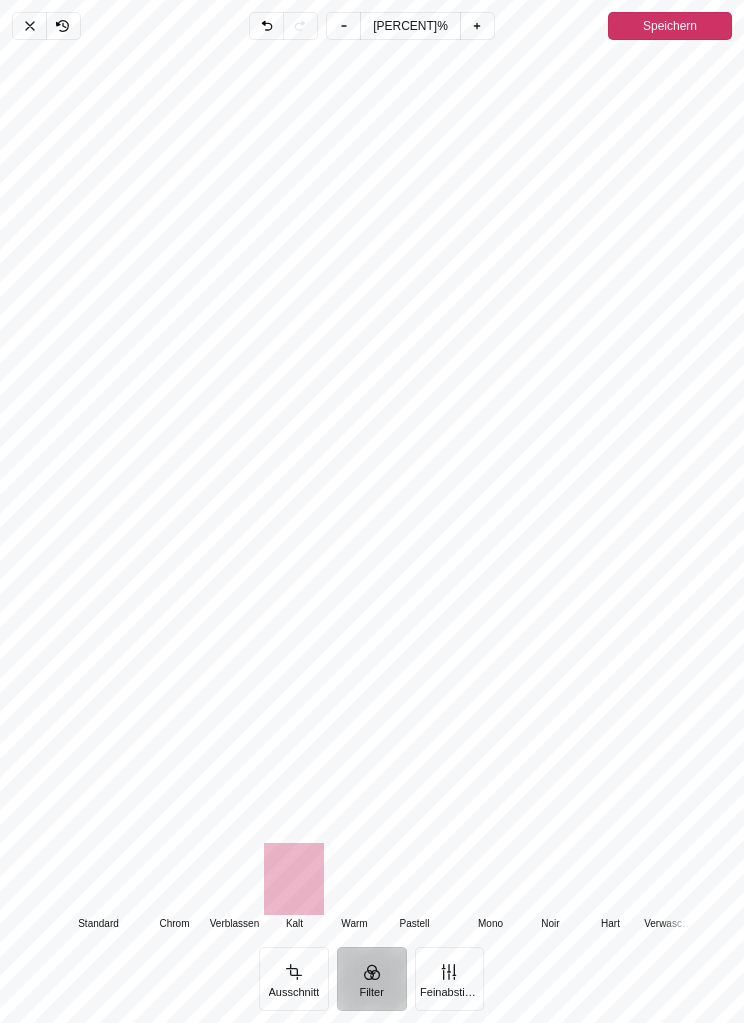 click at bounding box center [234, 879] 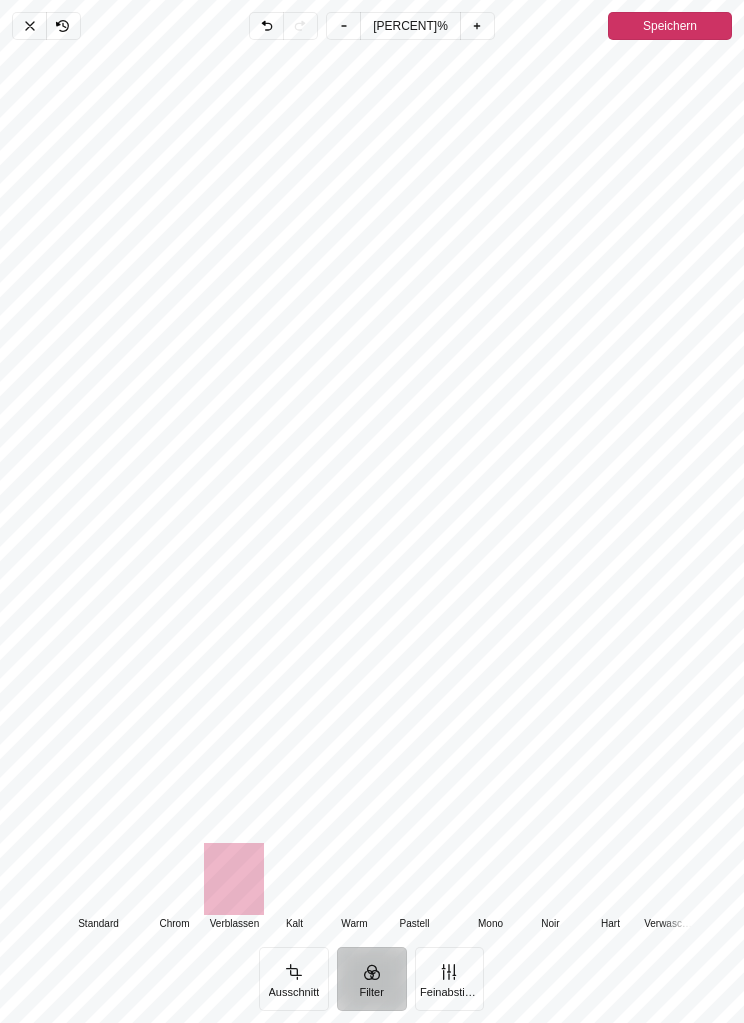 click at bounding box center [174, 879] 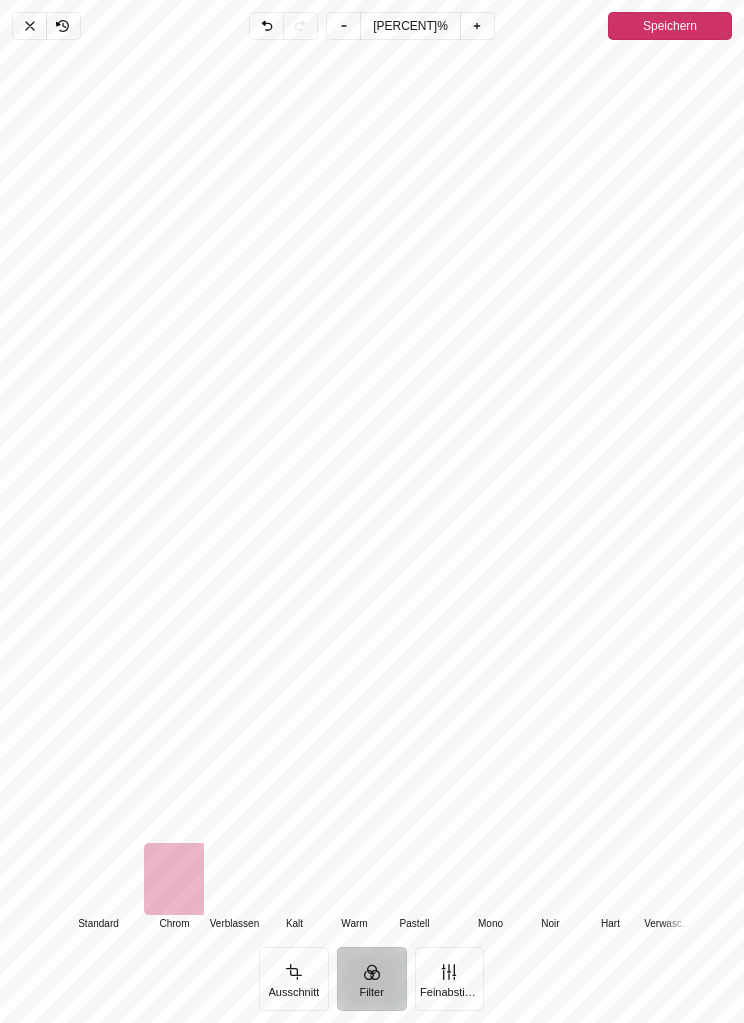 click at bounding box center [98, 879] 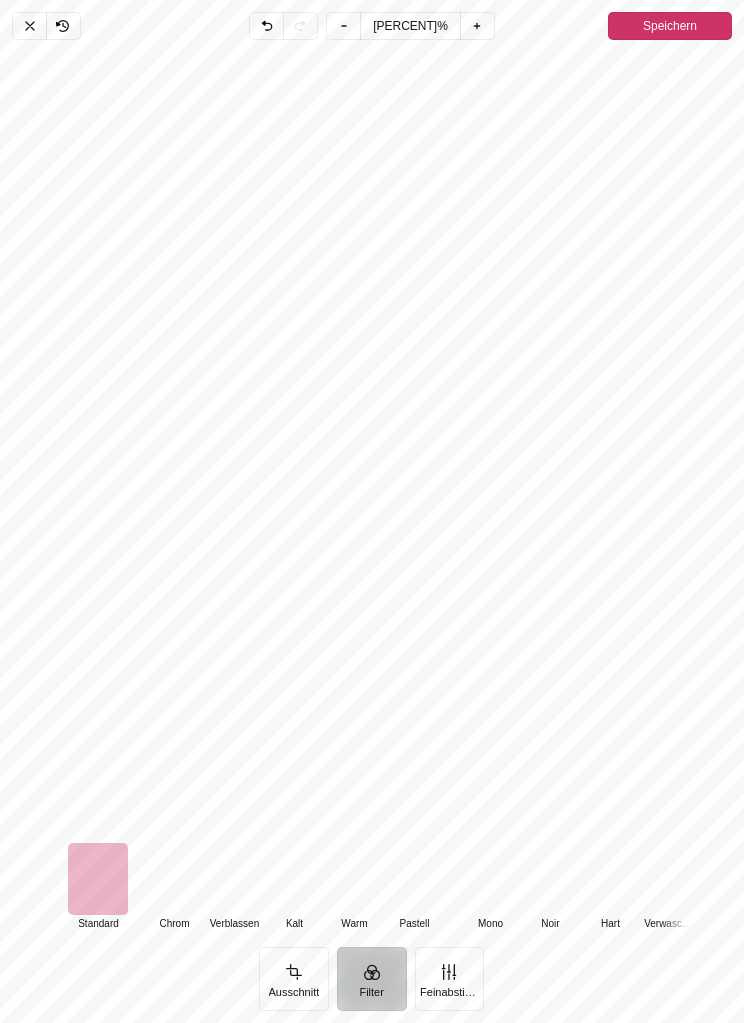 click at bounding box center [174, 879] 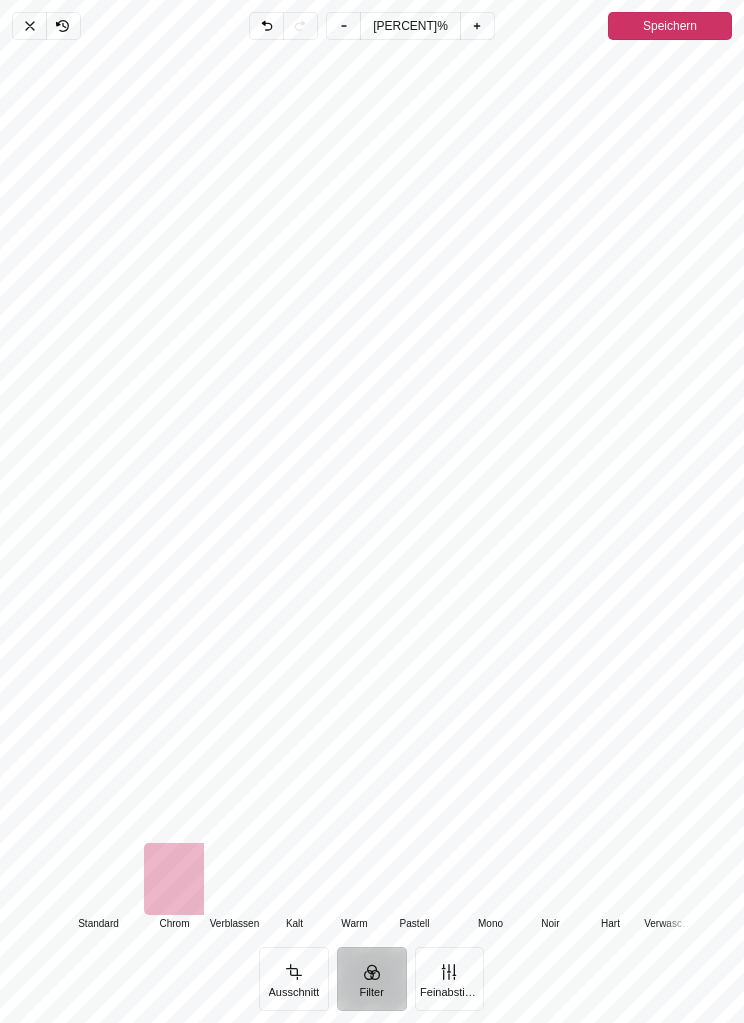 click at bounding box center [98, 879] 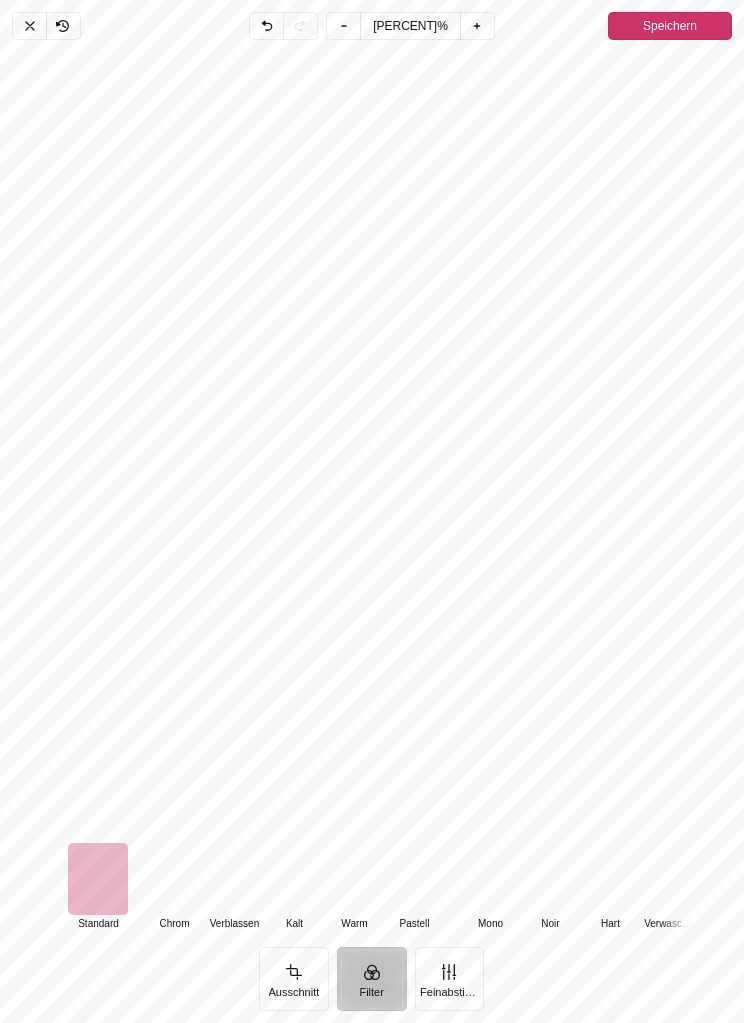 click at bounding box center [174, 879] 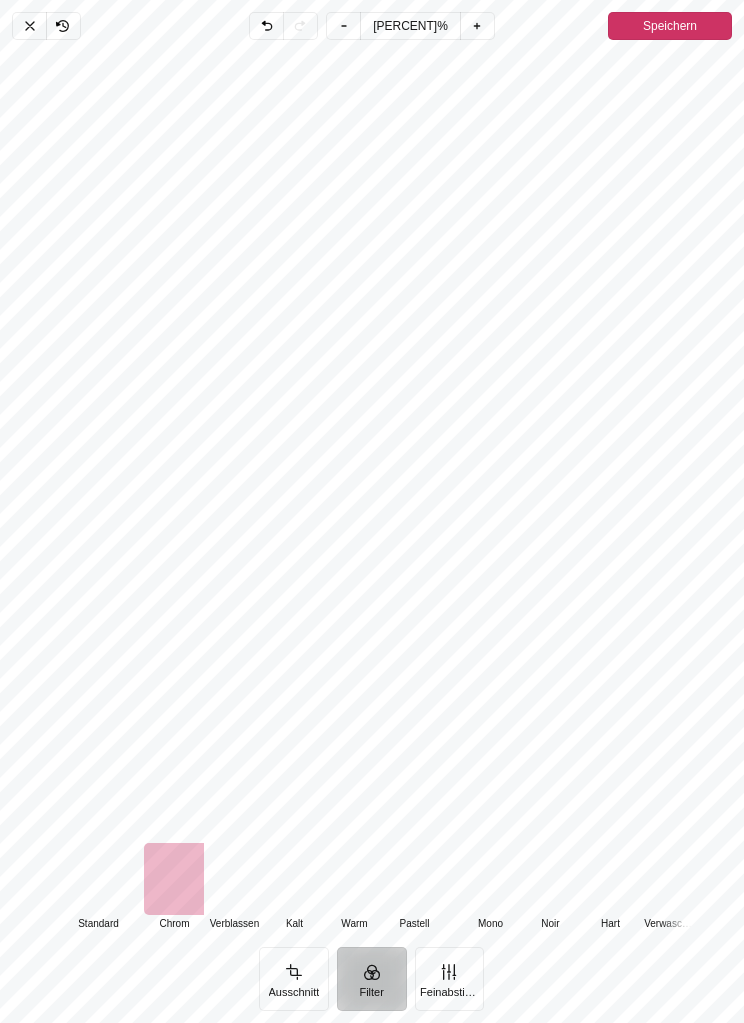 click at bounding box center [98, 879] 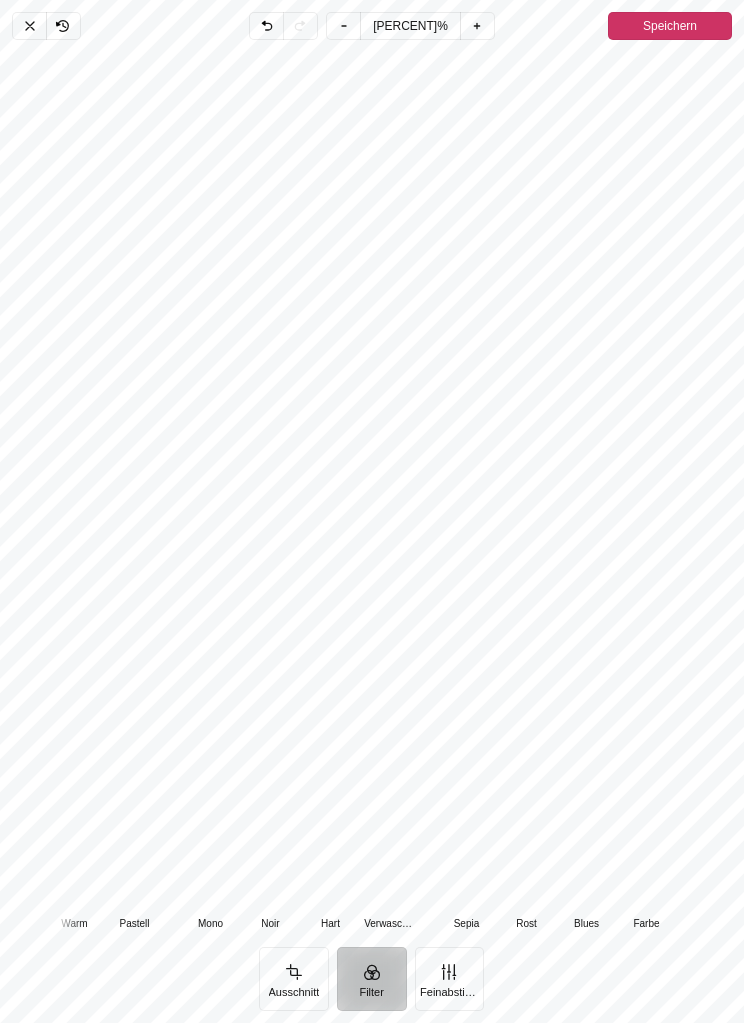 click at bounding box center [646, 879] 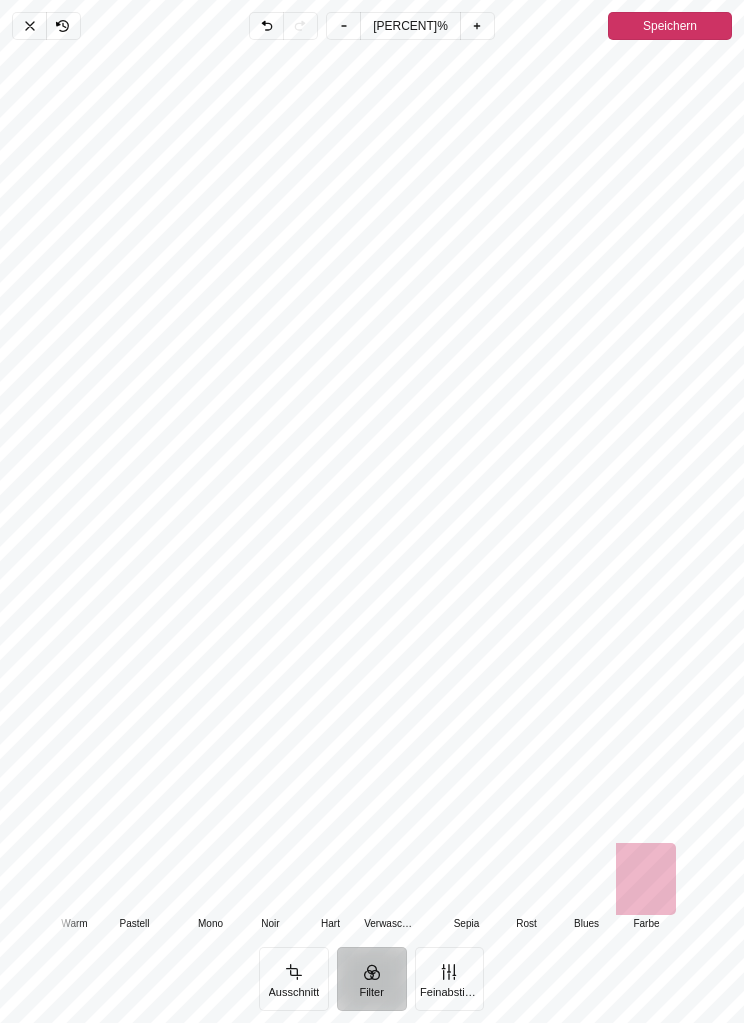 click at bounding box center [646, 879] 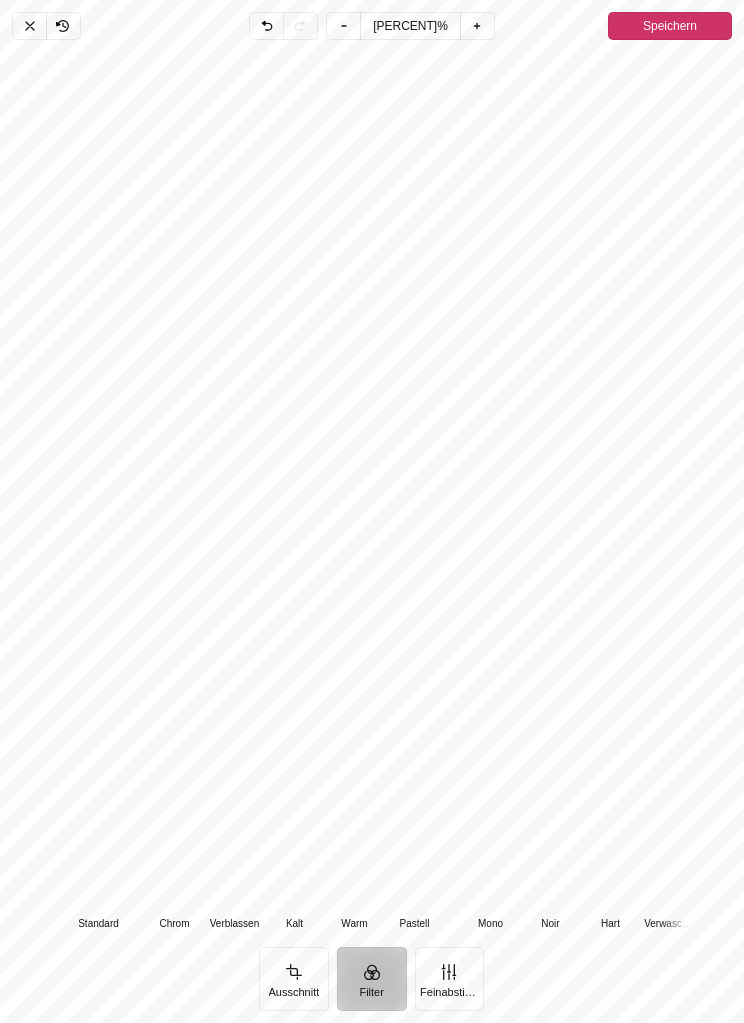 click at bounding box center [98, 879] 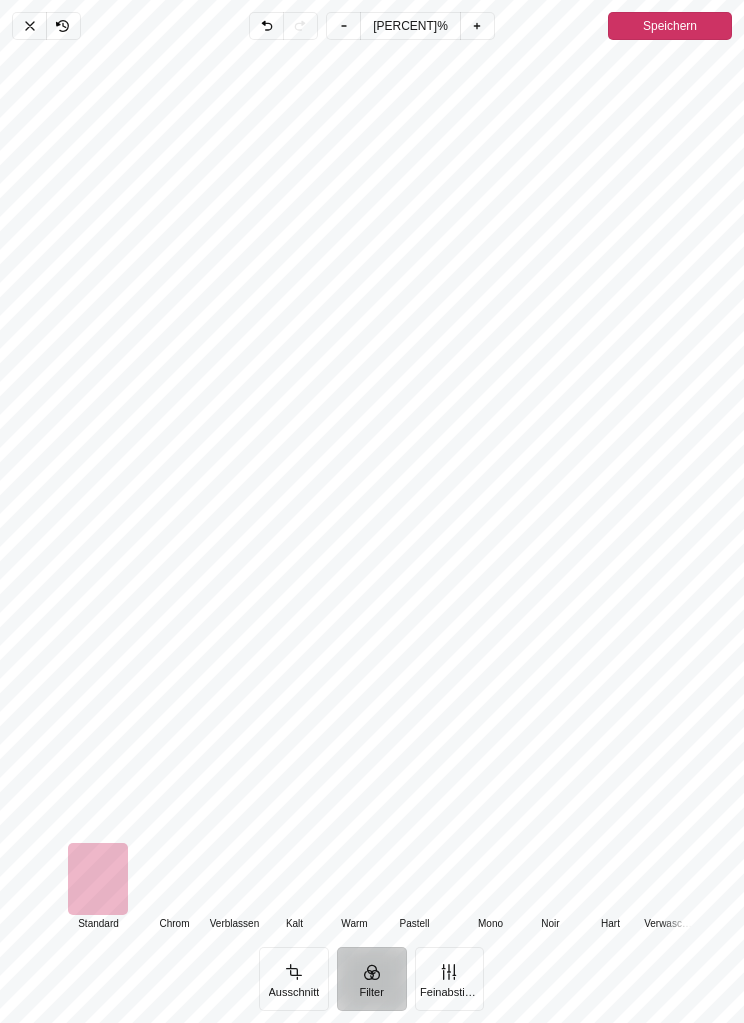 click at bounding box center (234, 879) 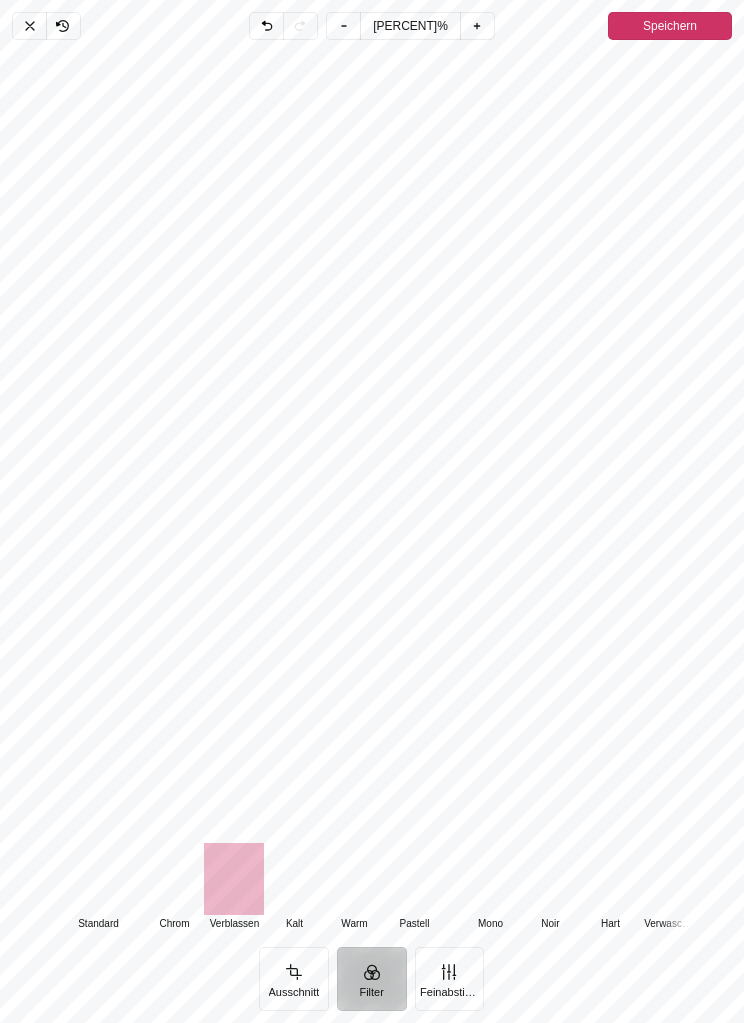 click at bounding box center [174, 879] 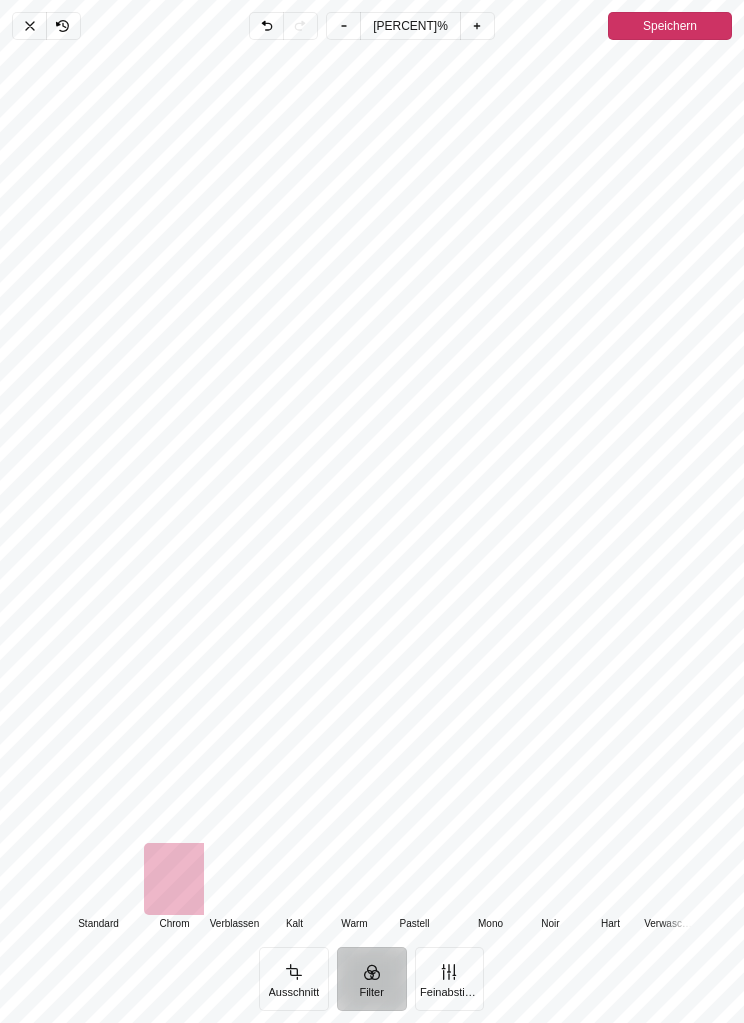 click at bounding box center (98, 879) 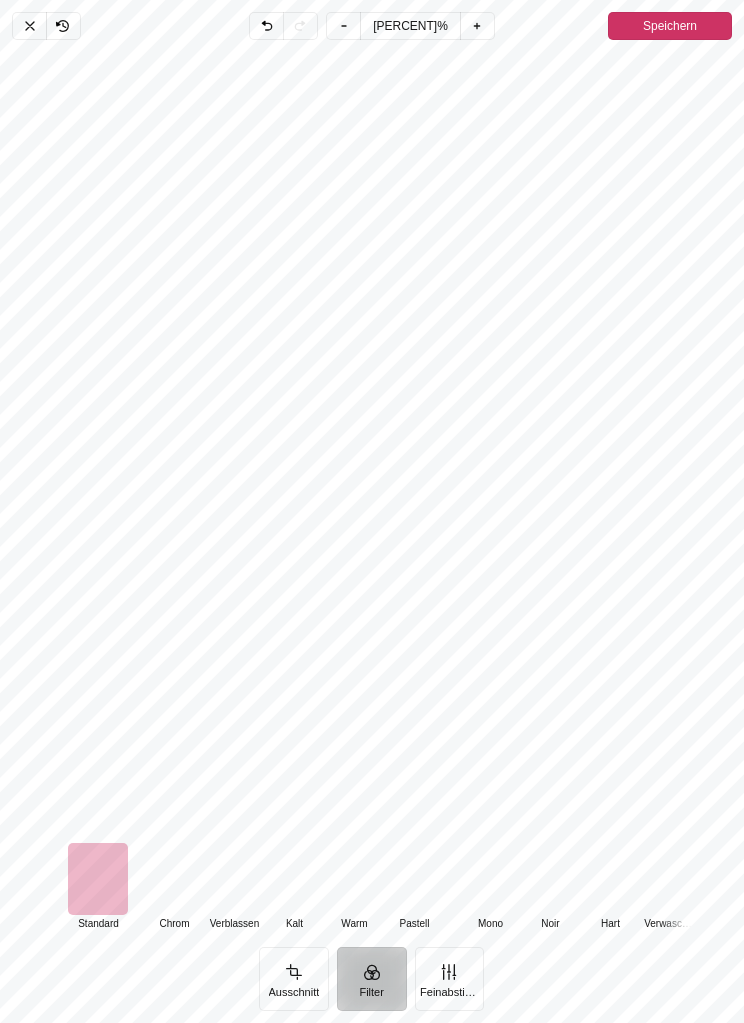 click at bounding box center (174, 879) 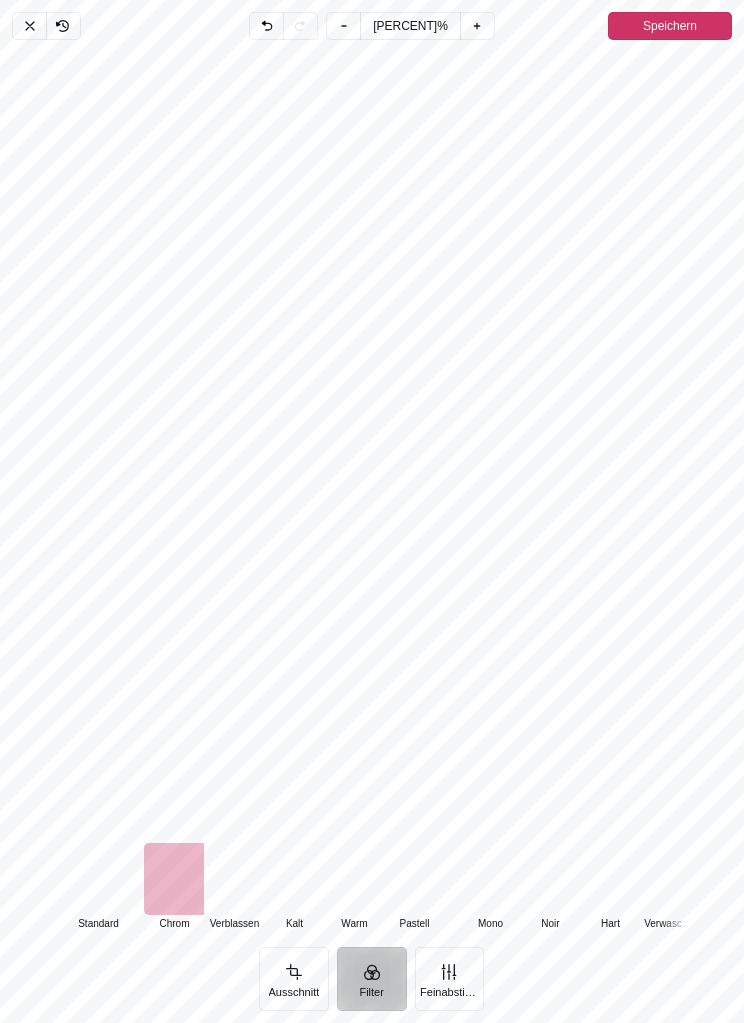click at bounding box center [98, 879] 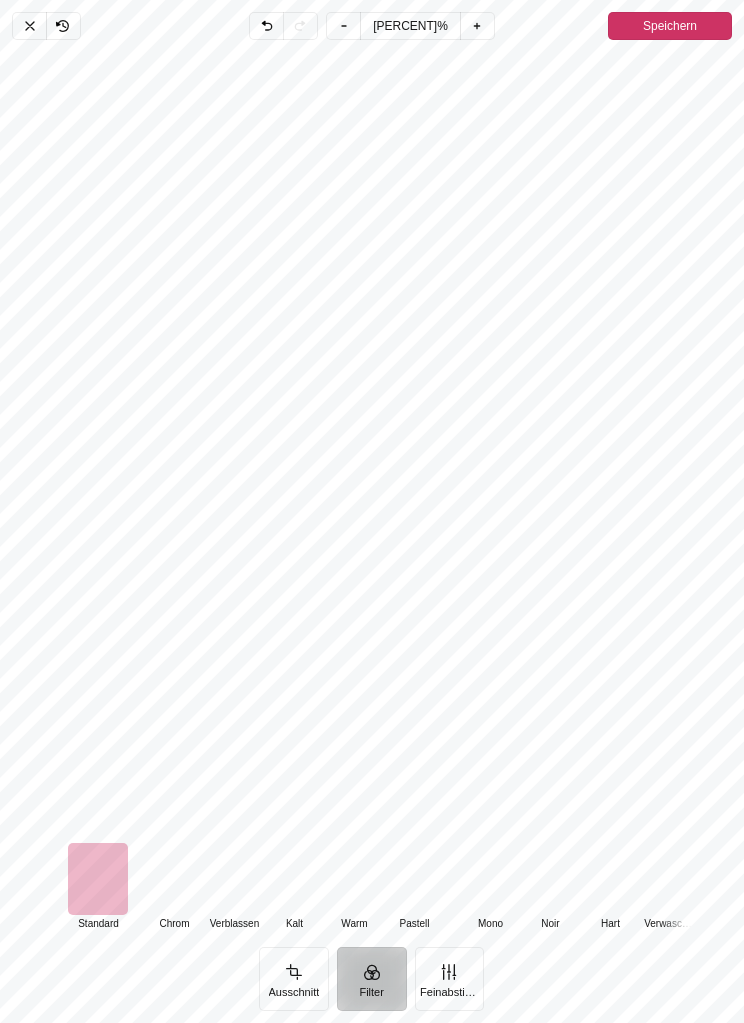 click at bounding box center [174, 879] 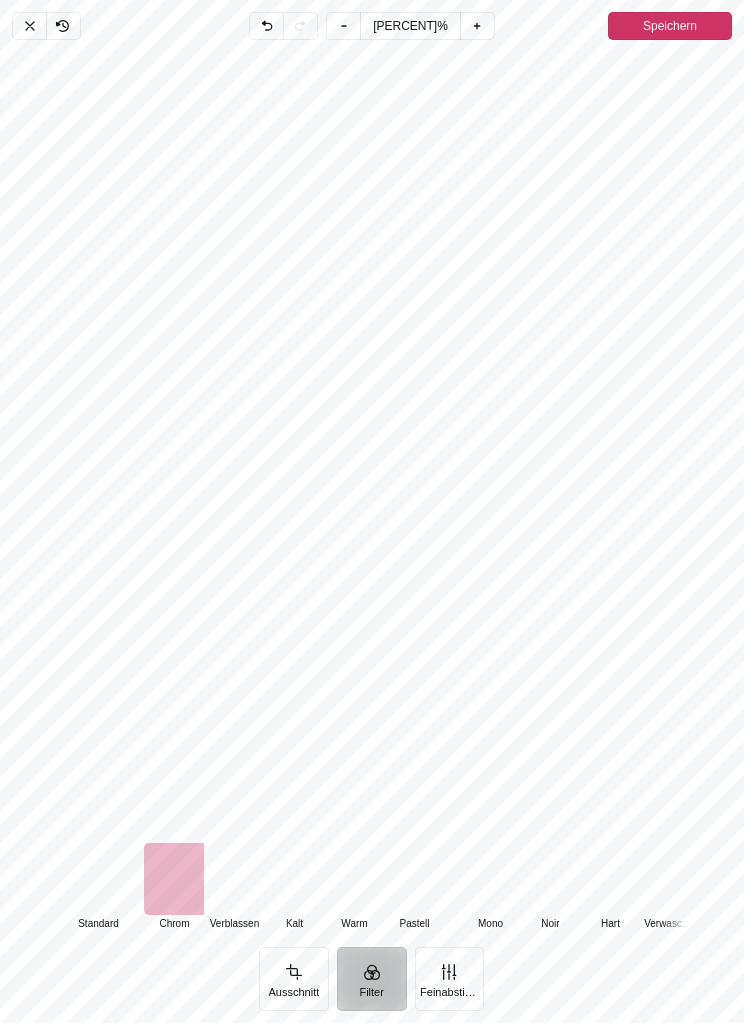 click at bounding box center (414, 879) 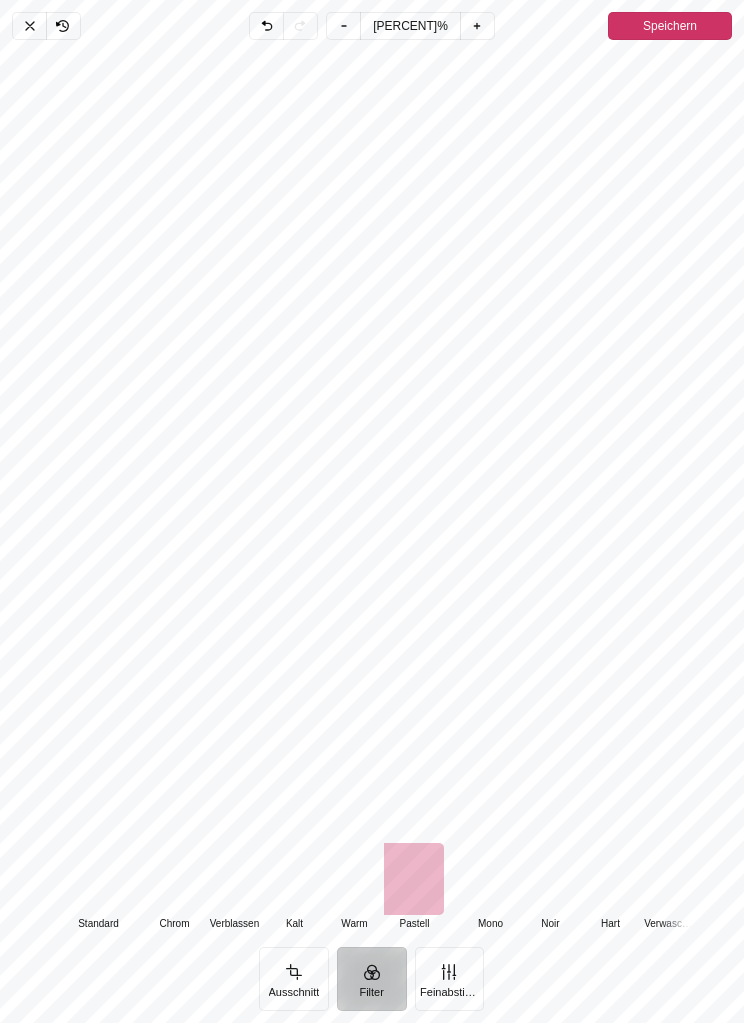 click at bounding box center [174, 879] 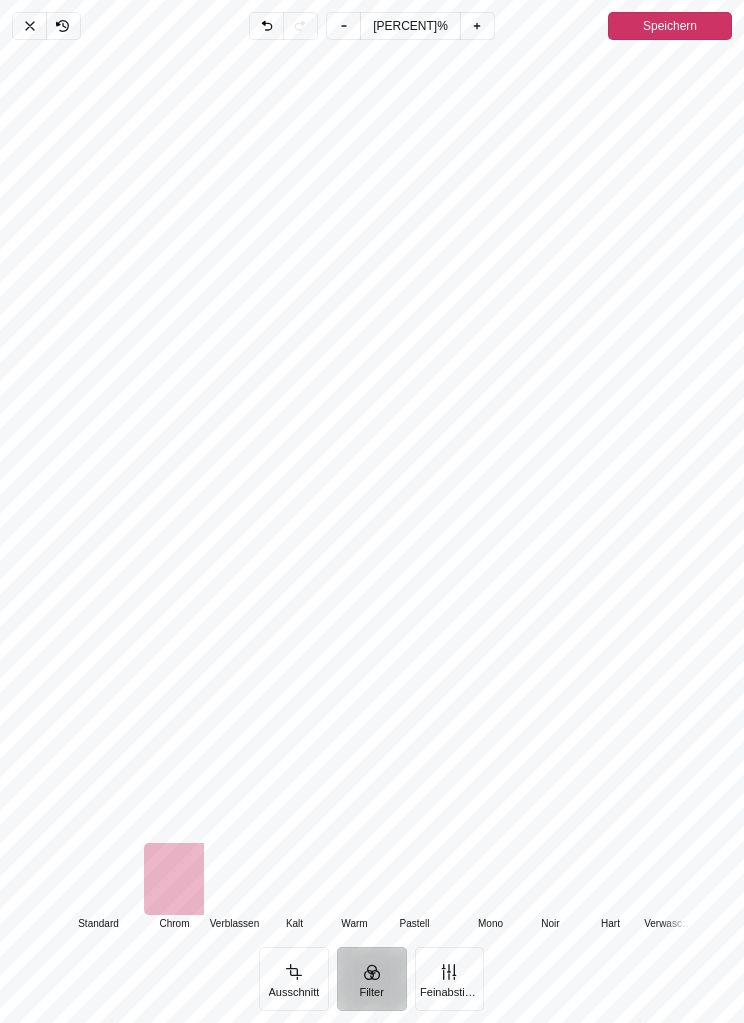 click at bounding box center [98, 879] 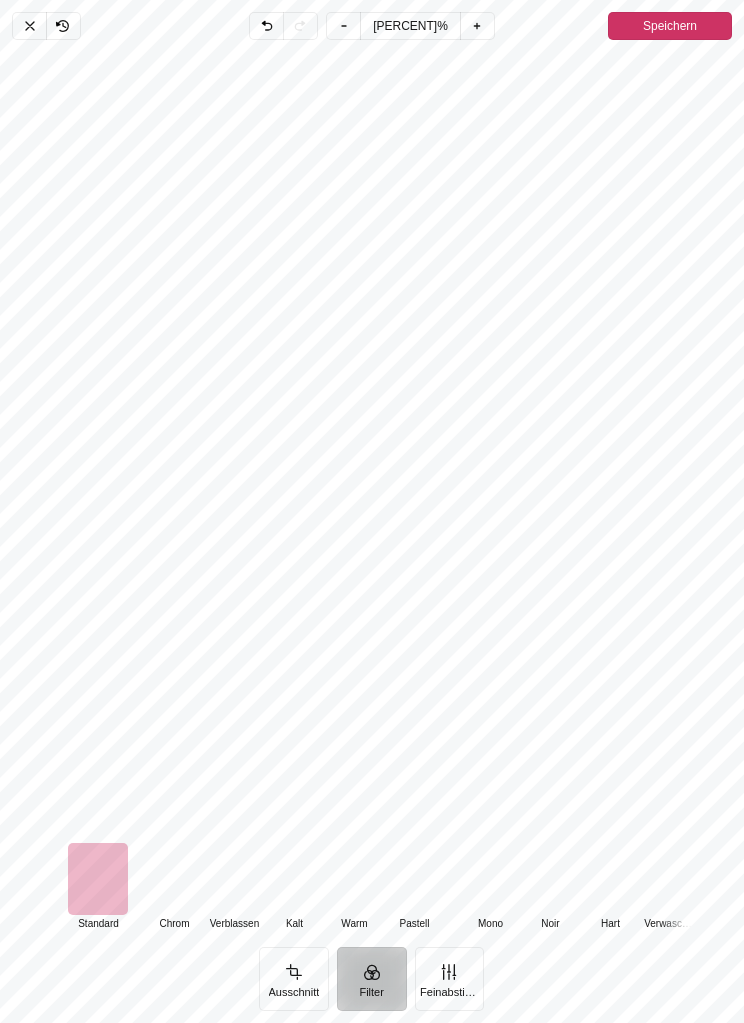 click on "Feinabstimmung" at bounding box center (450, 979) 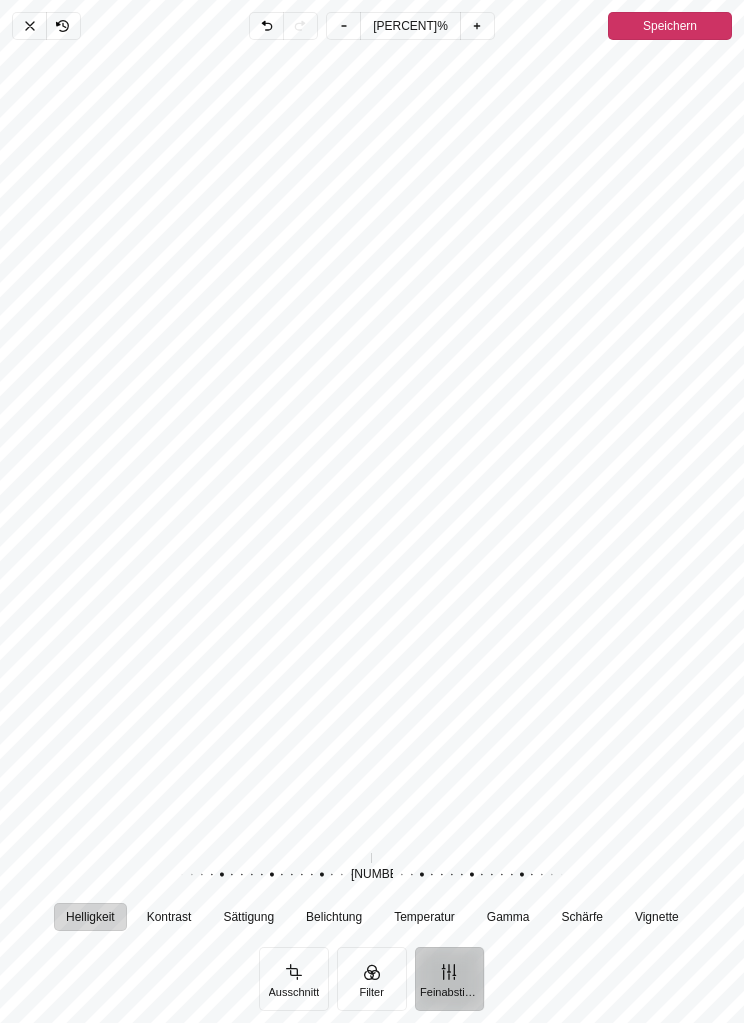 click on "Vignette" at bounding box center [657, 917] 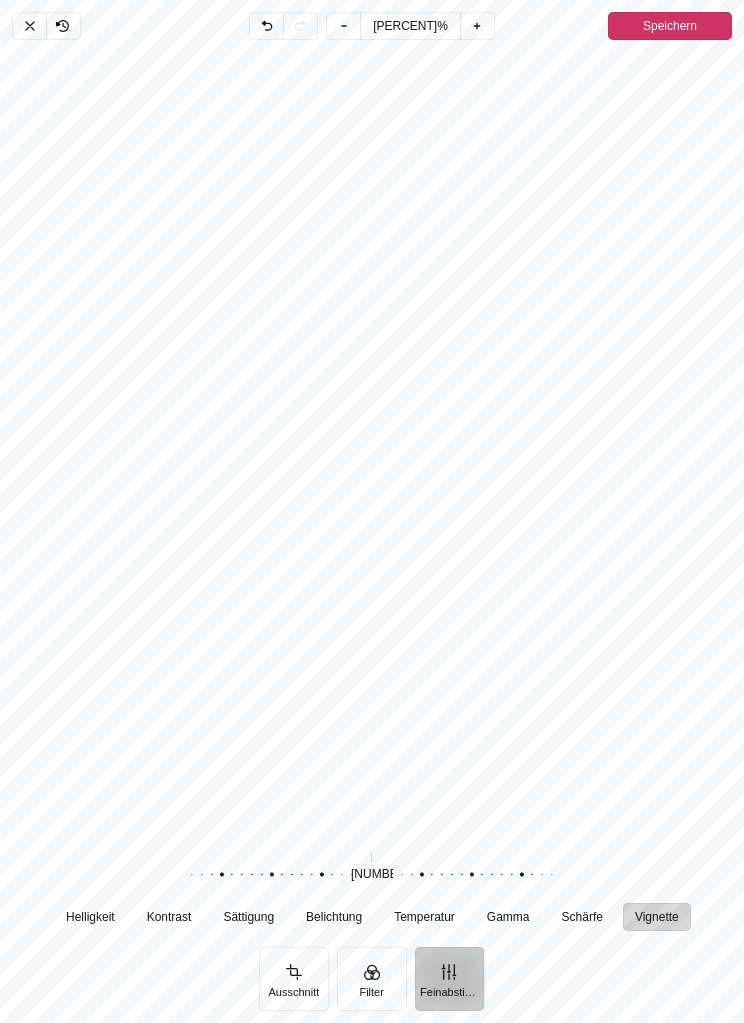 click on "Speichern" at bounding box center (670, 26) 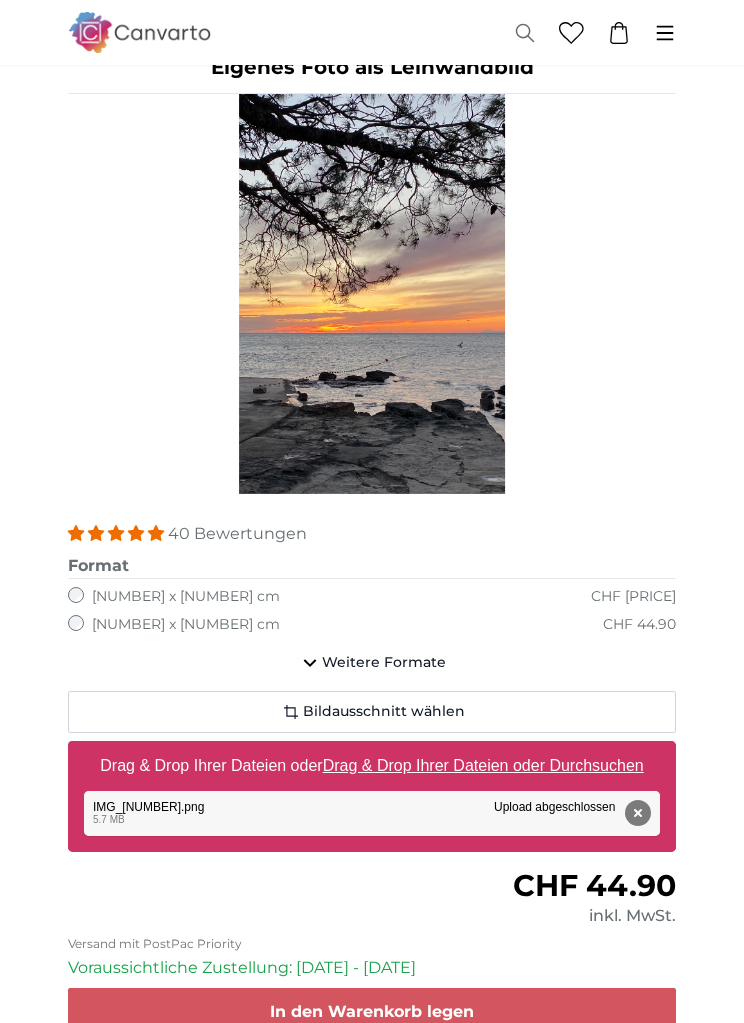 click on "Bildausschnitt wählen" 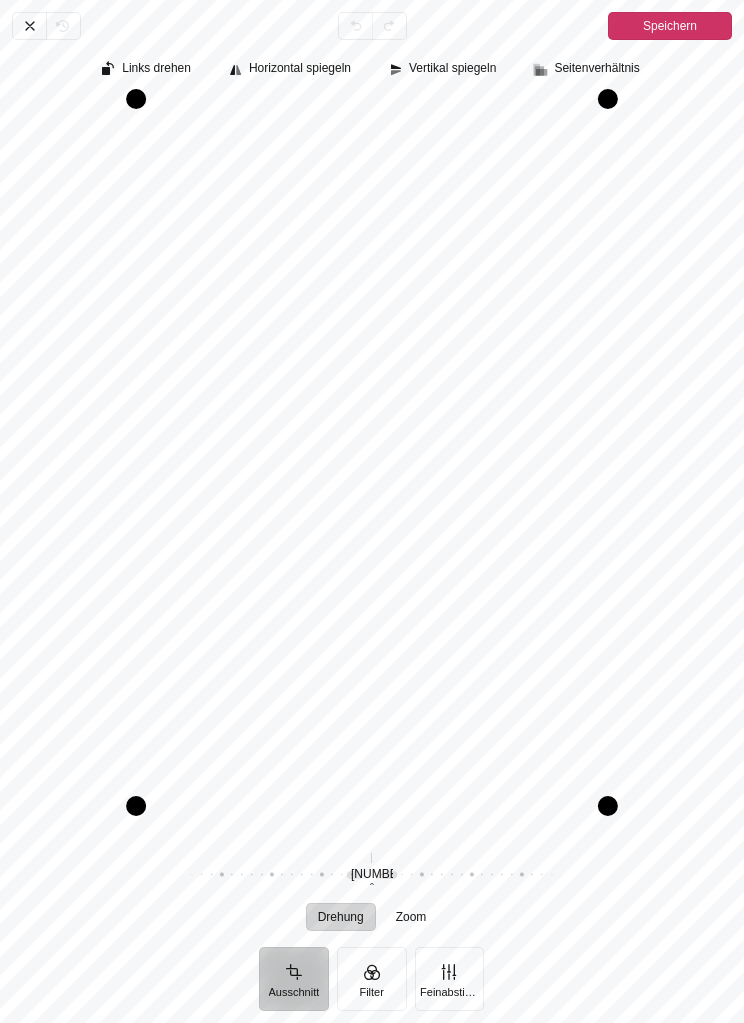 click on "Feinabstimmung" at bounding box center [450, 979] 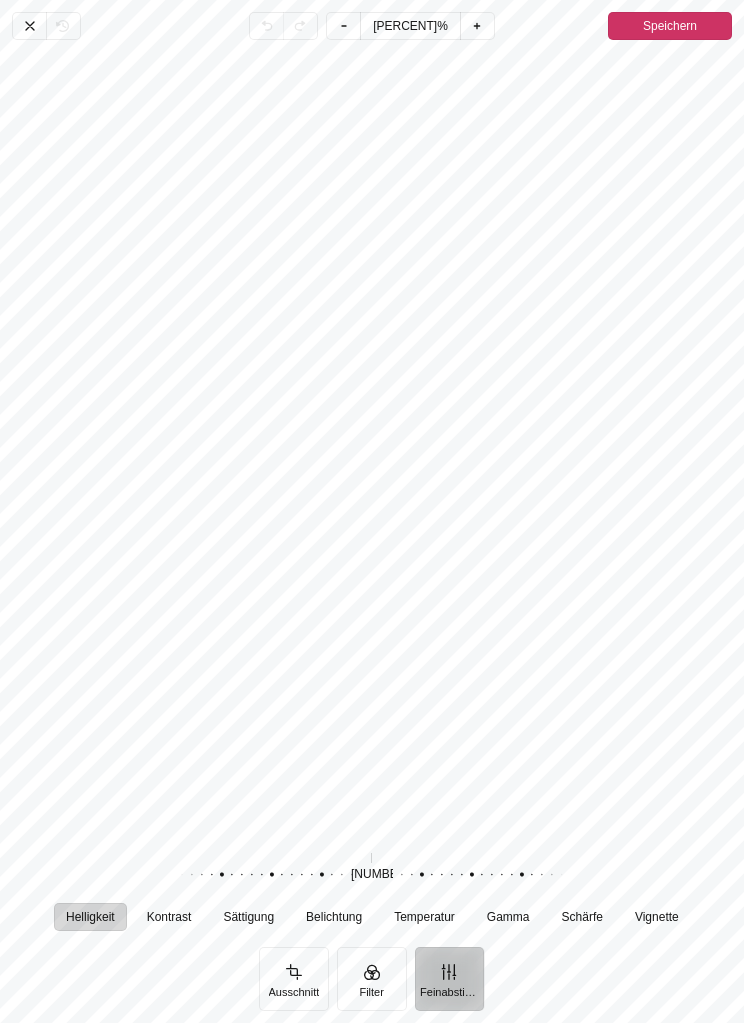 click on "Hineinzoomen" at bounding box center (478, 26) 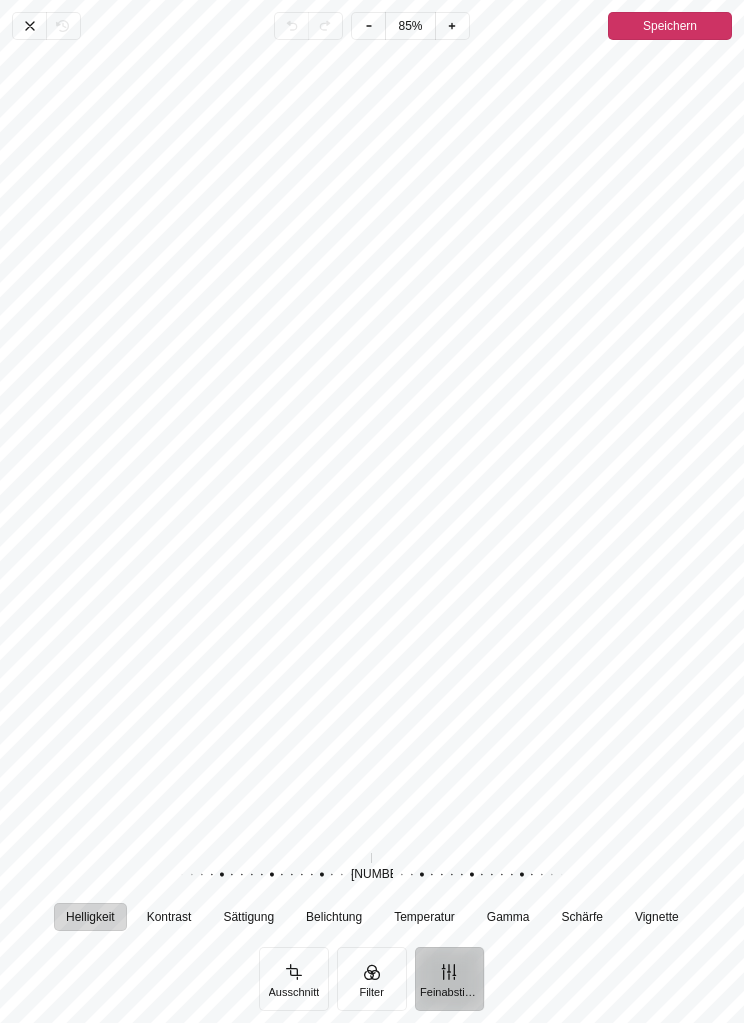 click on "Hineinzoomen" at bounding box center (453, 26) 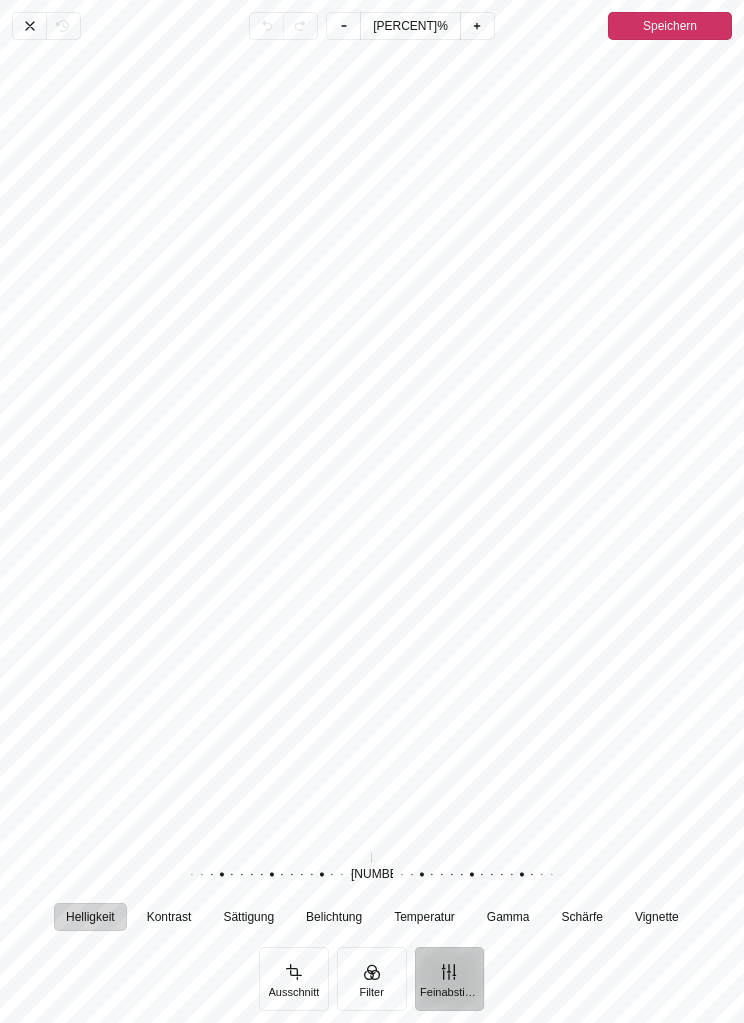 click on "Hineinzoomen" at bounding box center (478, 26) 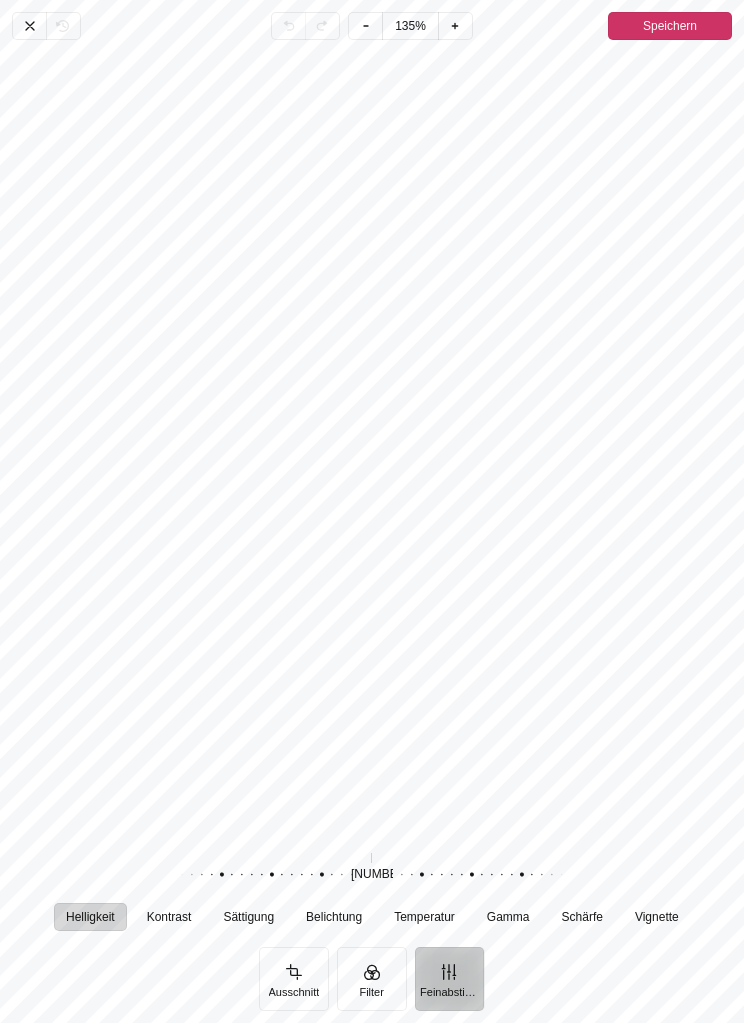 click on "Hineinzoomen" at bounding box center (456, 26) 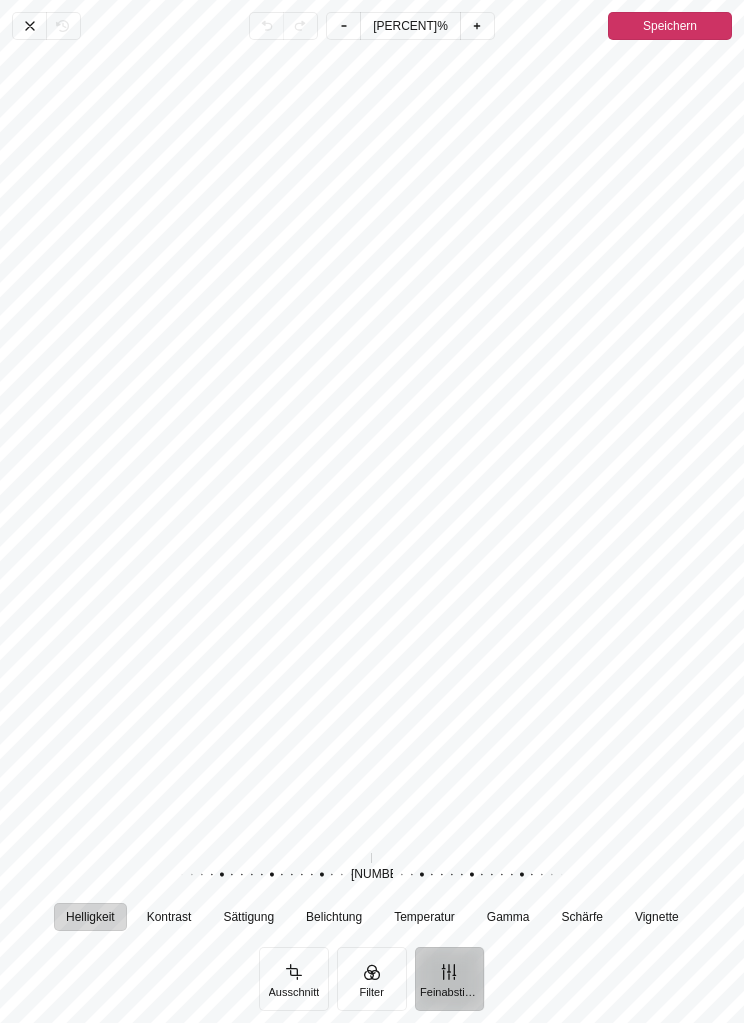click on "Hineinzoomen" at bounding box center (478, 26) 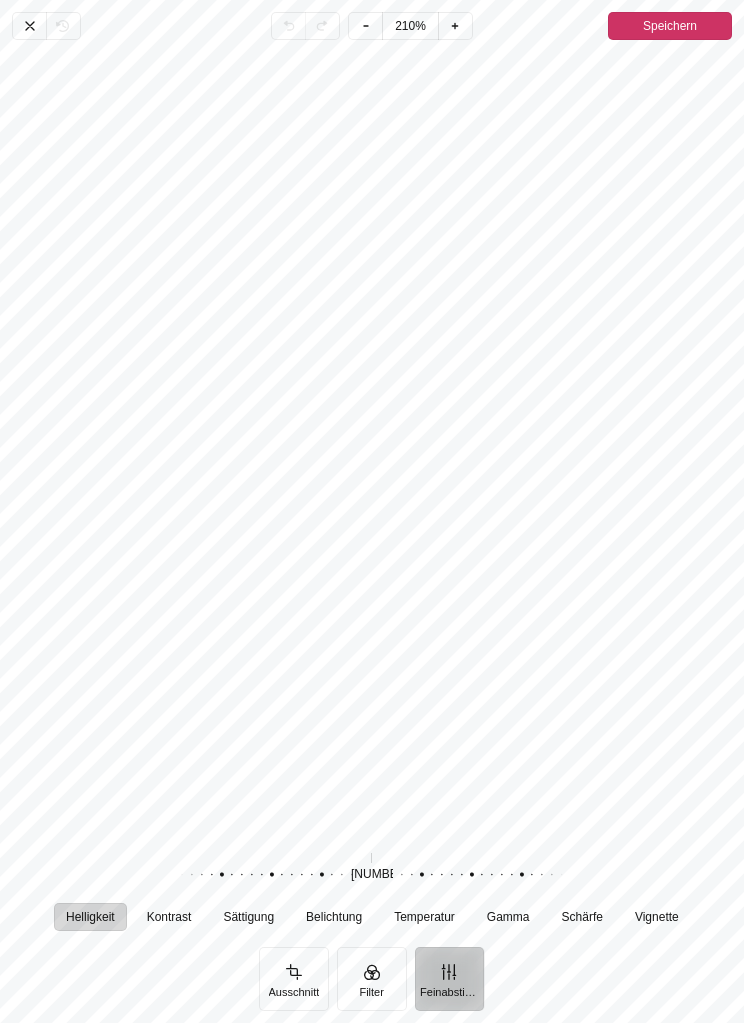 click 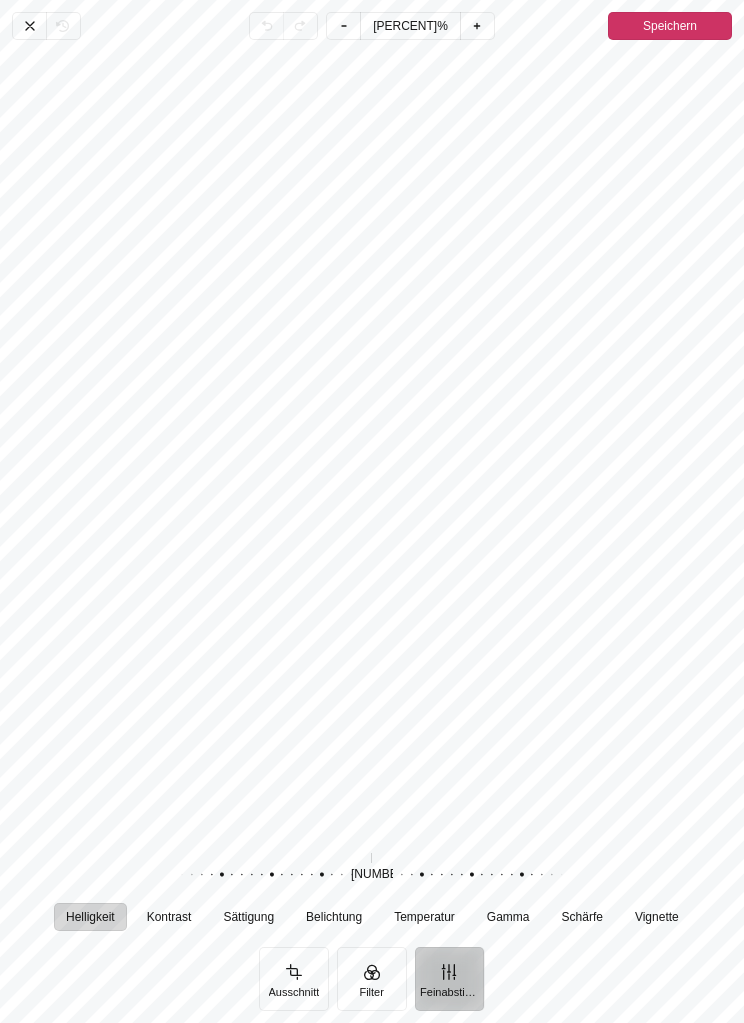 click 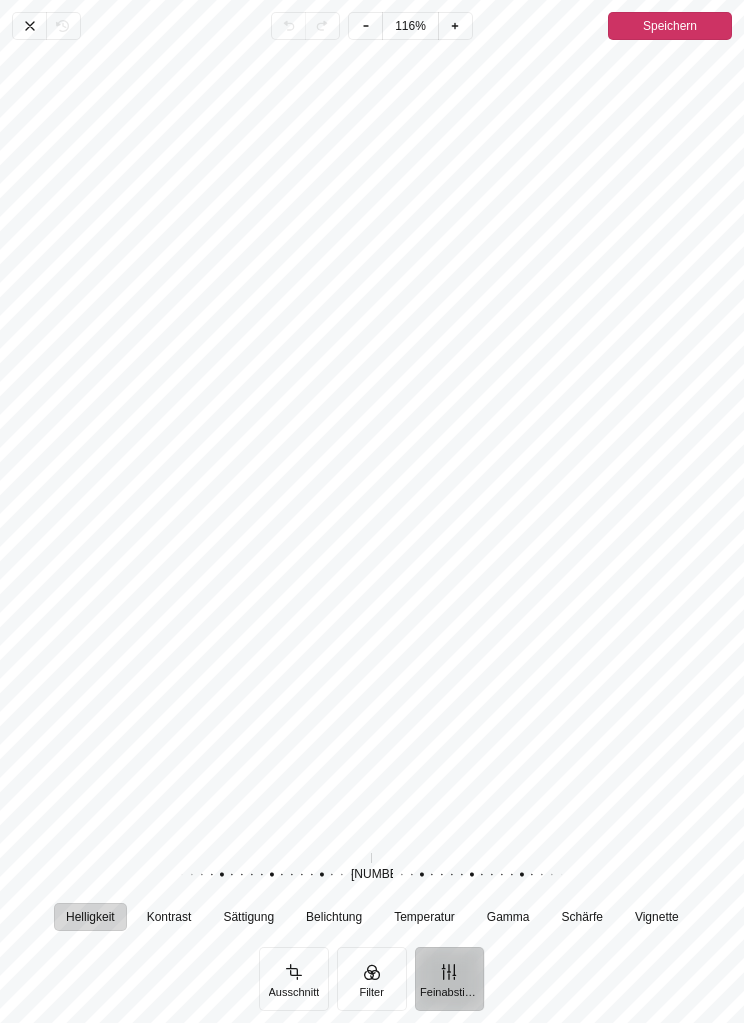 click 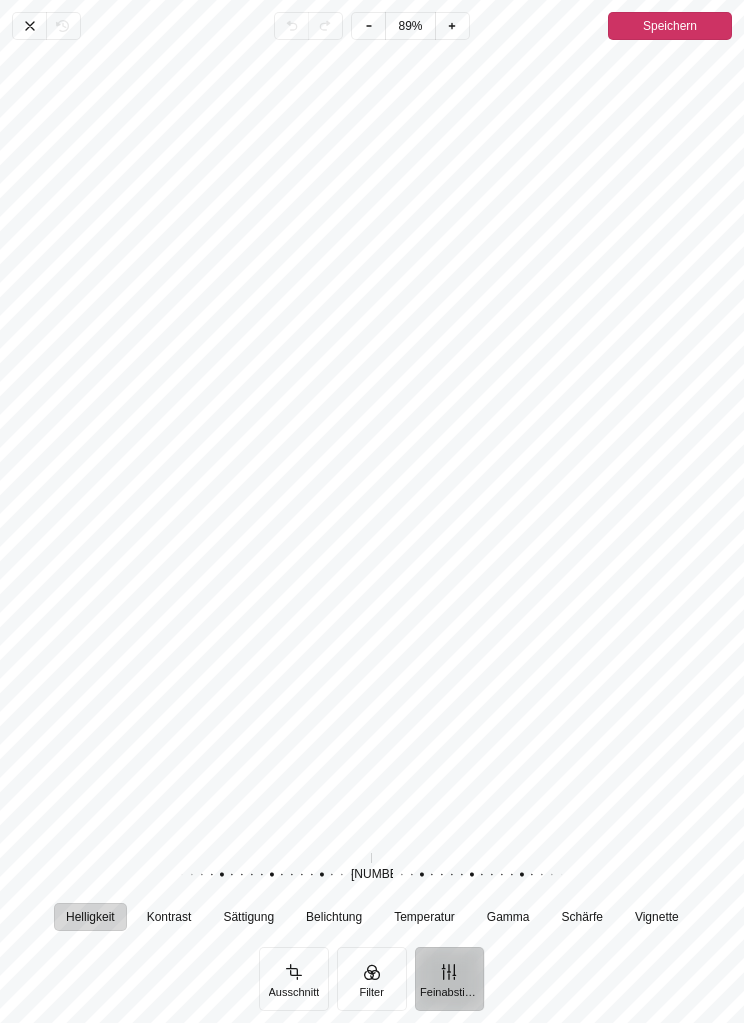 click 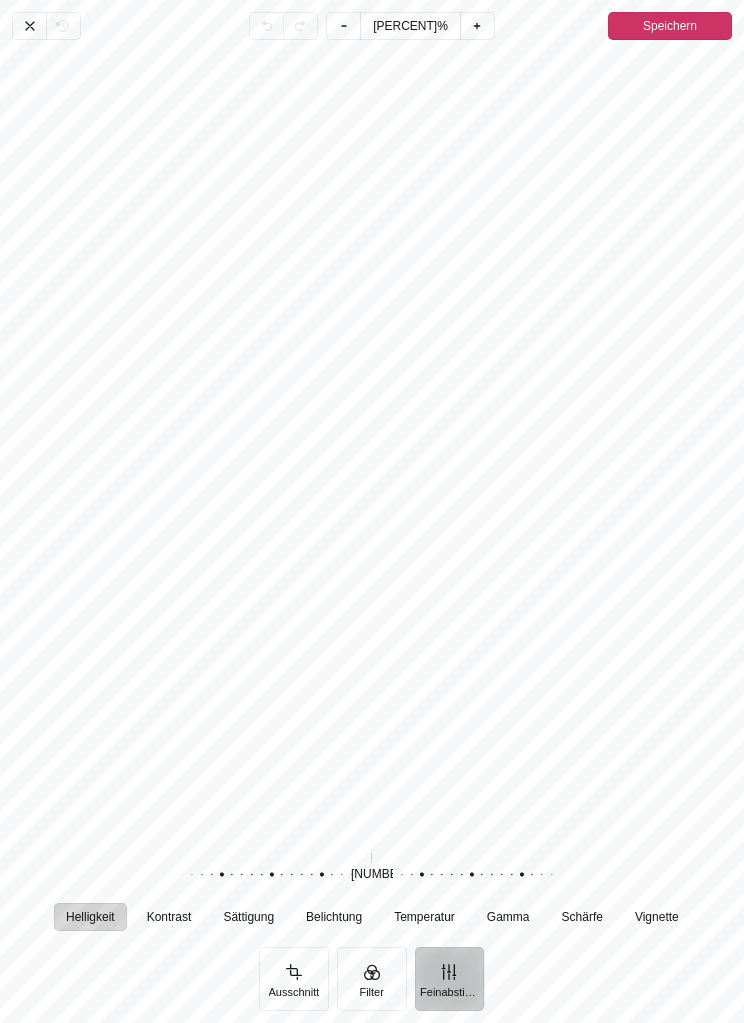 click 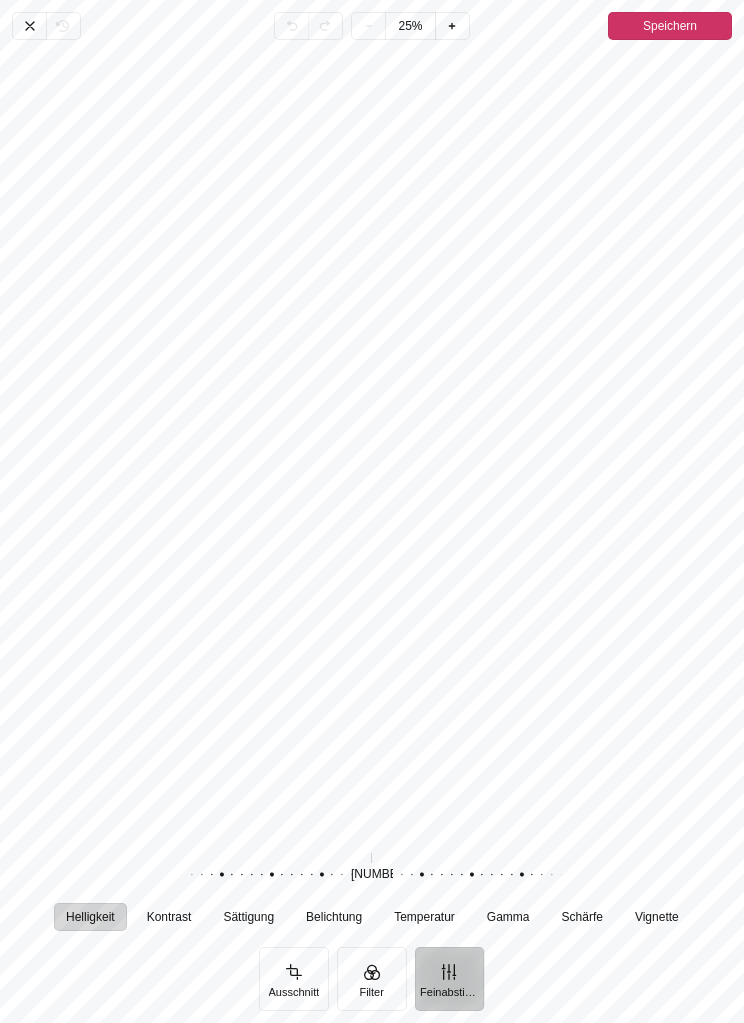 click 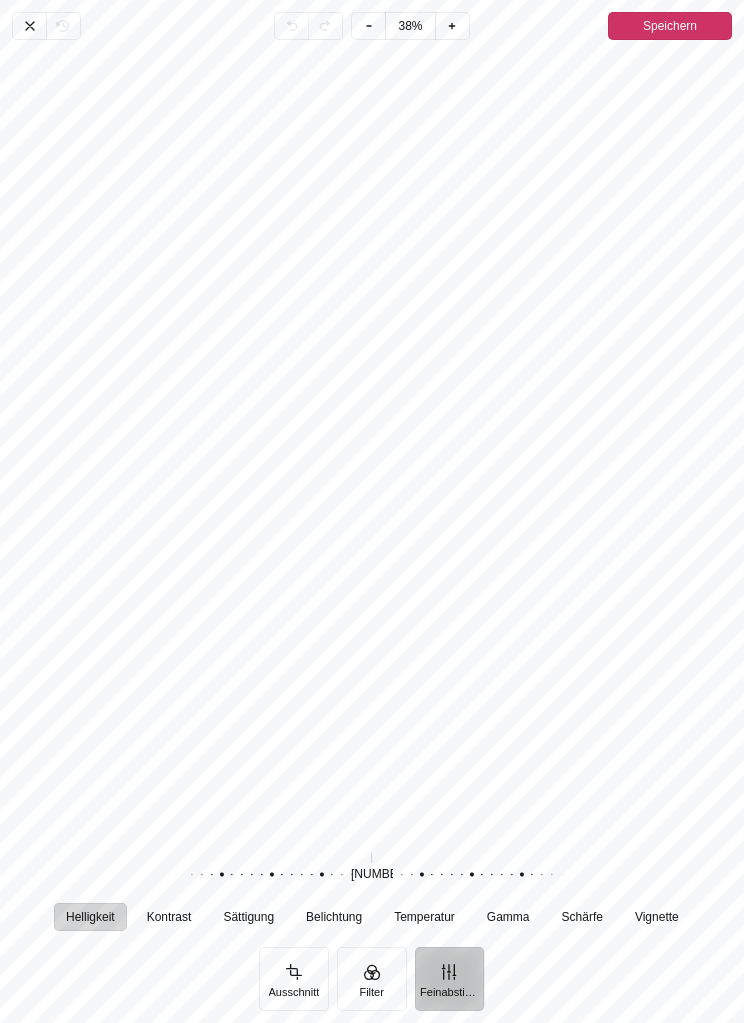 click 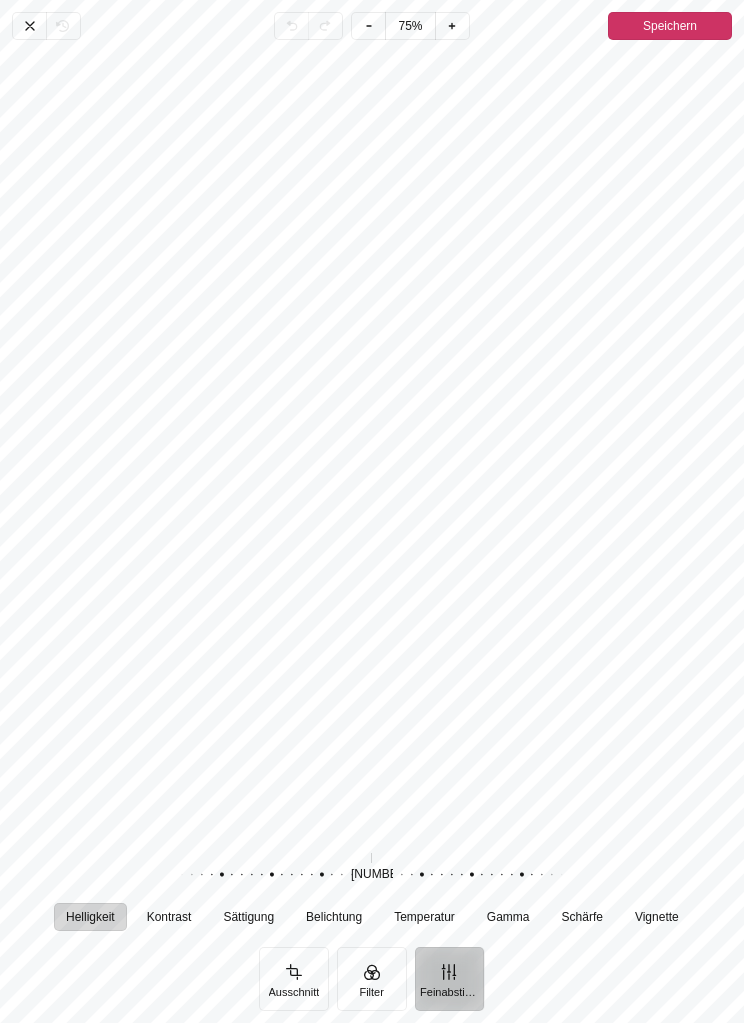click 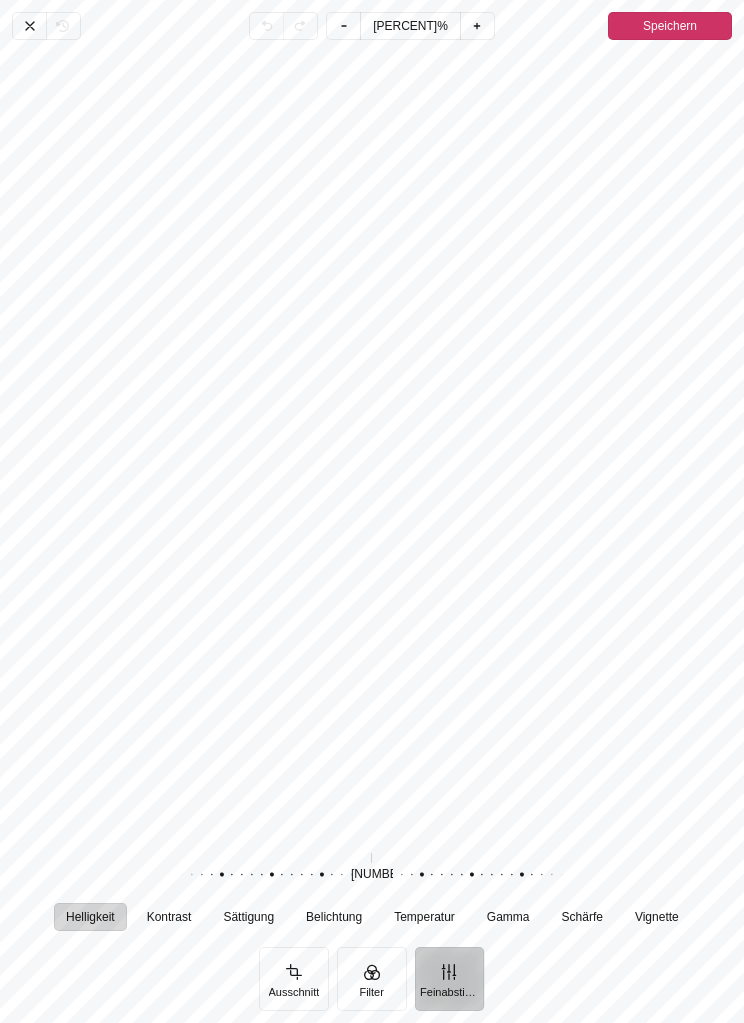click 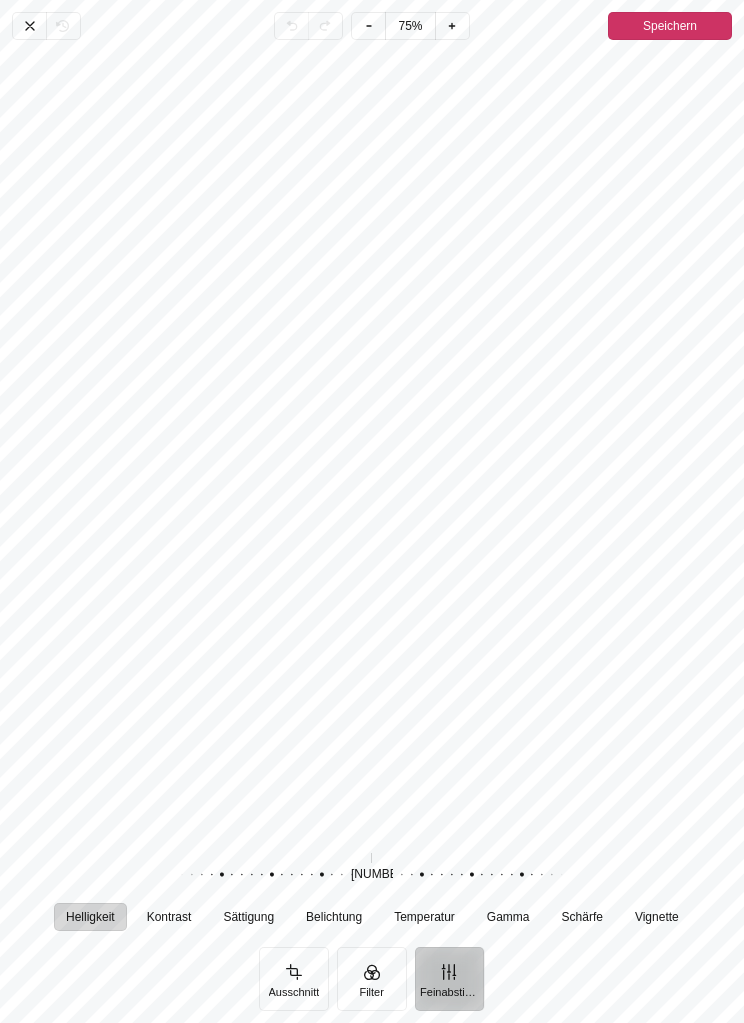 click 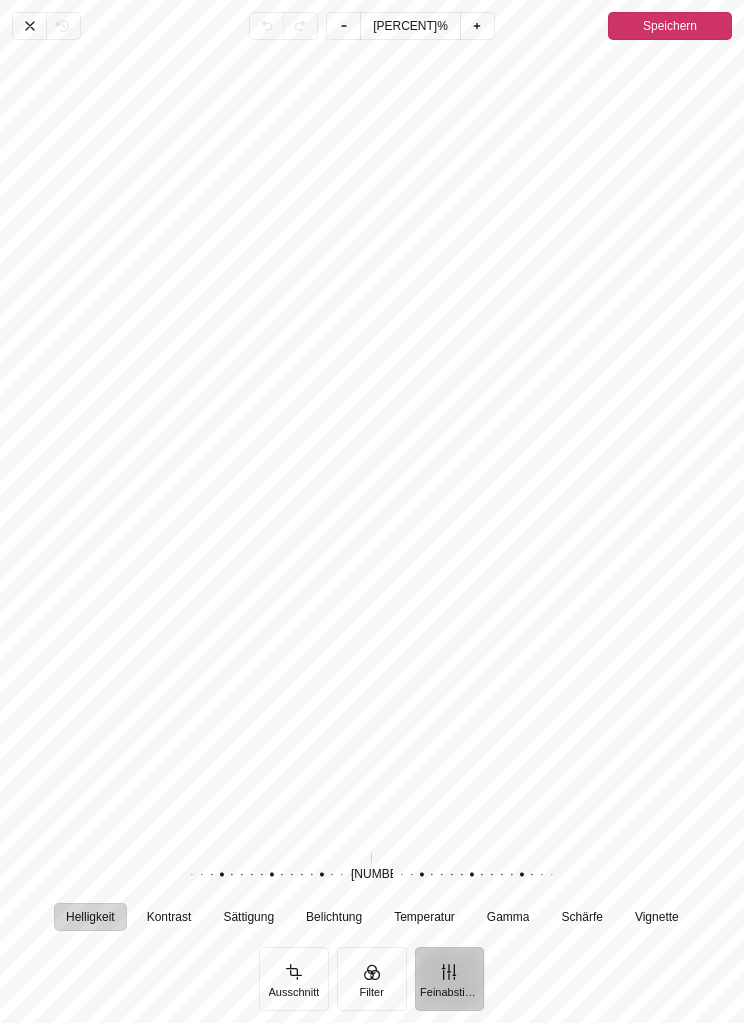 click on "Abbrechen" at bounding box center (29, 26) 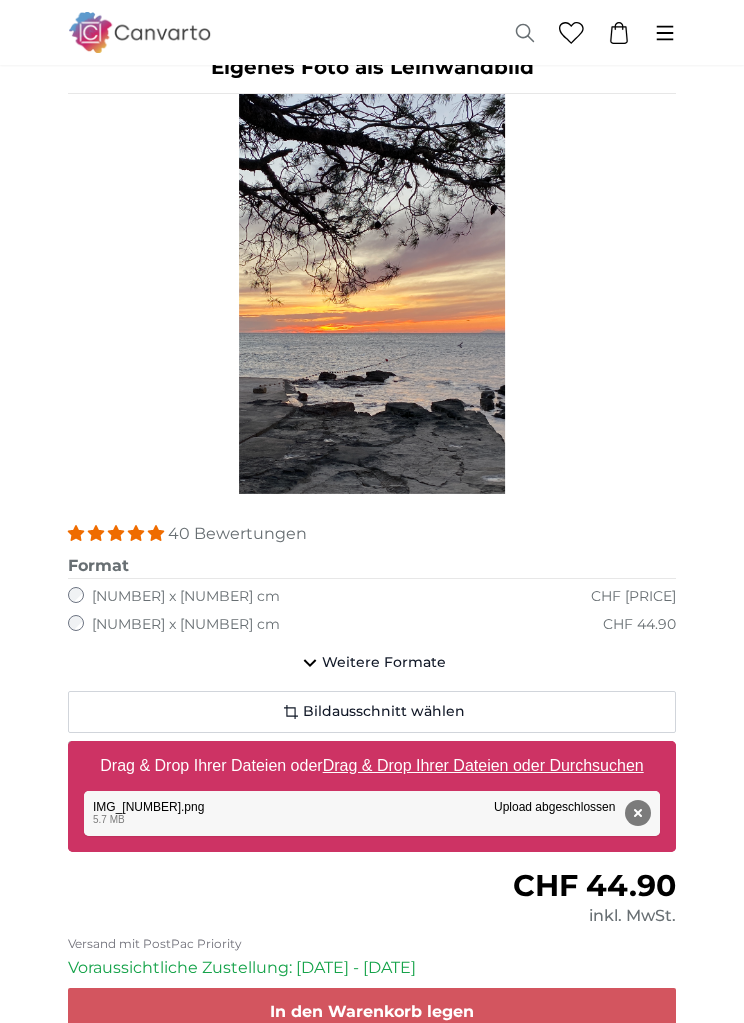click on "Bildausschnitt wählen" 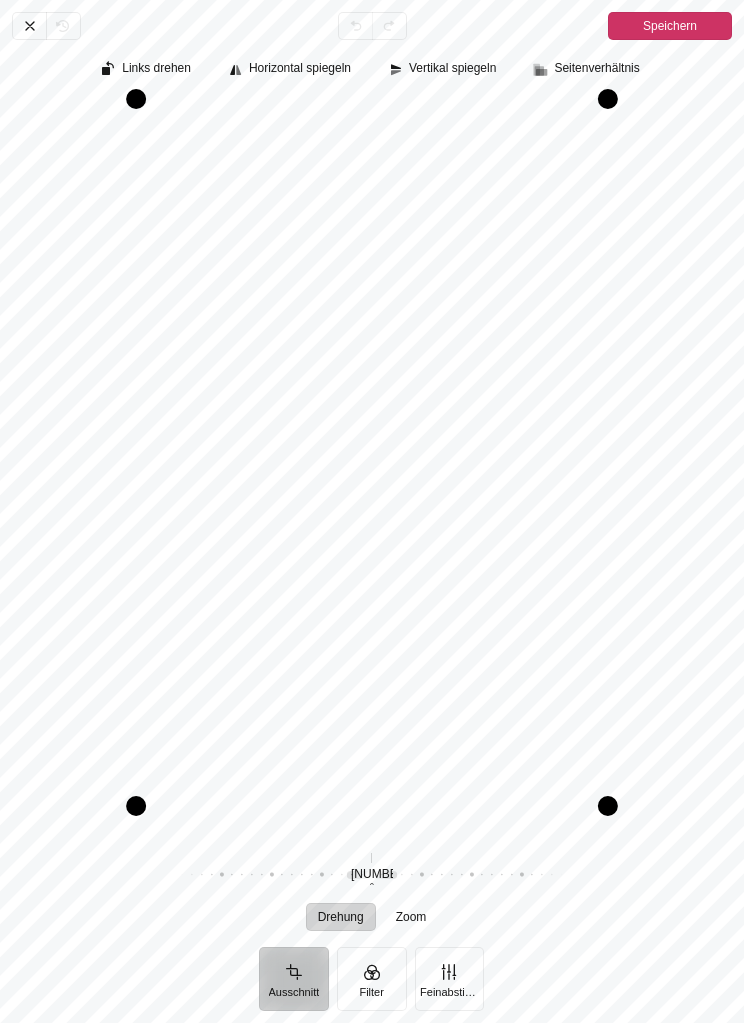 click on "Feinabstimmung" at bounding box center [450, 979] 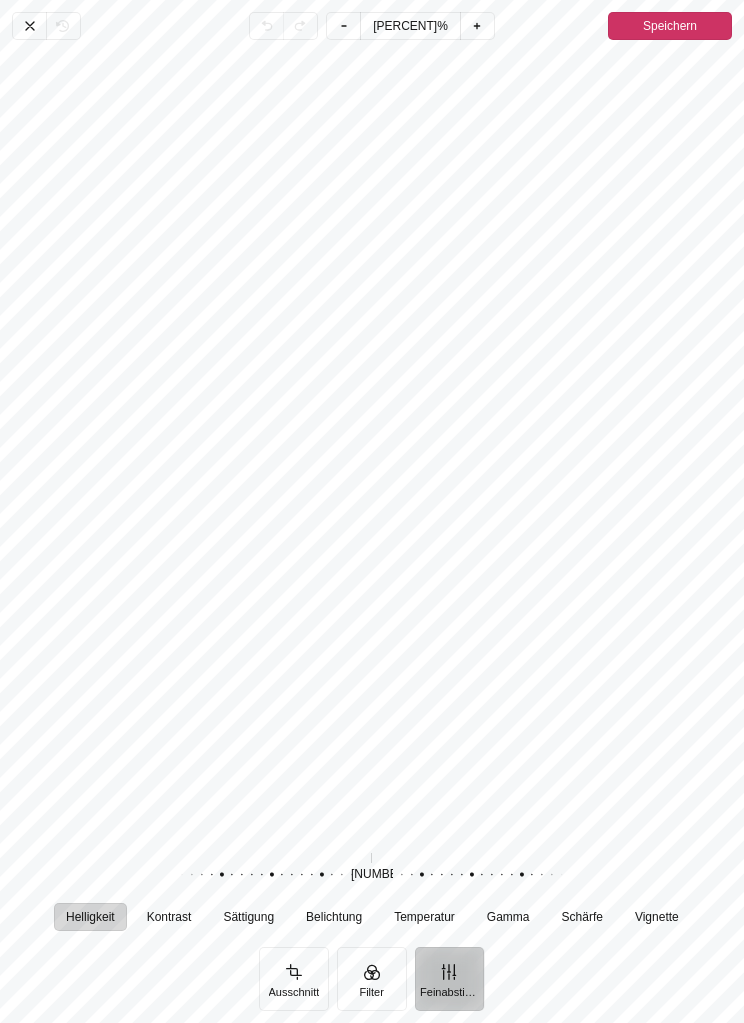 click on "Speichern" at bounding box center [670, 26] 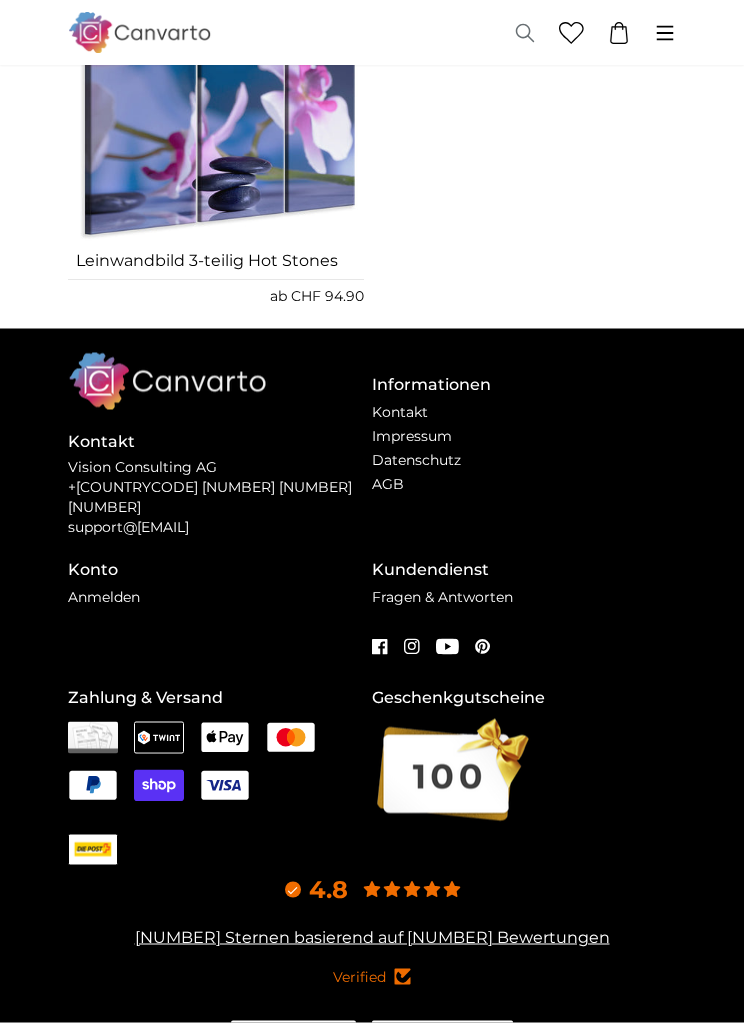 scroll, scrollTop: 3407, scrollLeft: 0, axis: vertical 